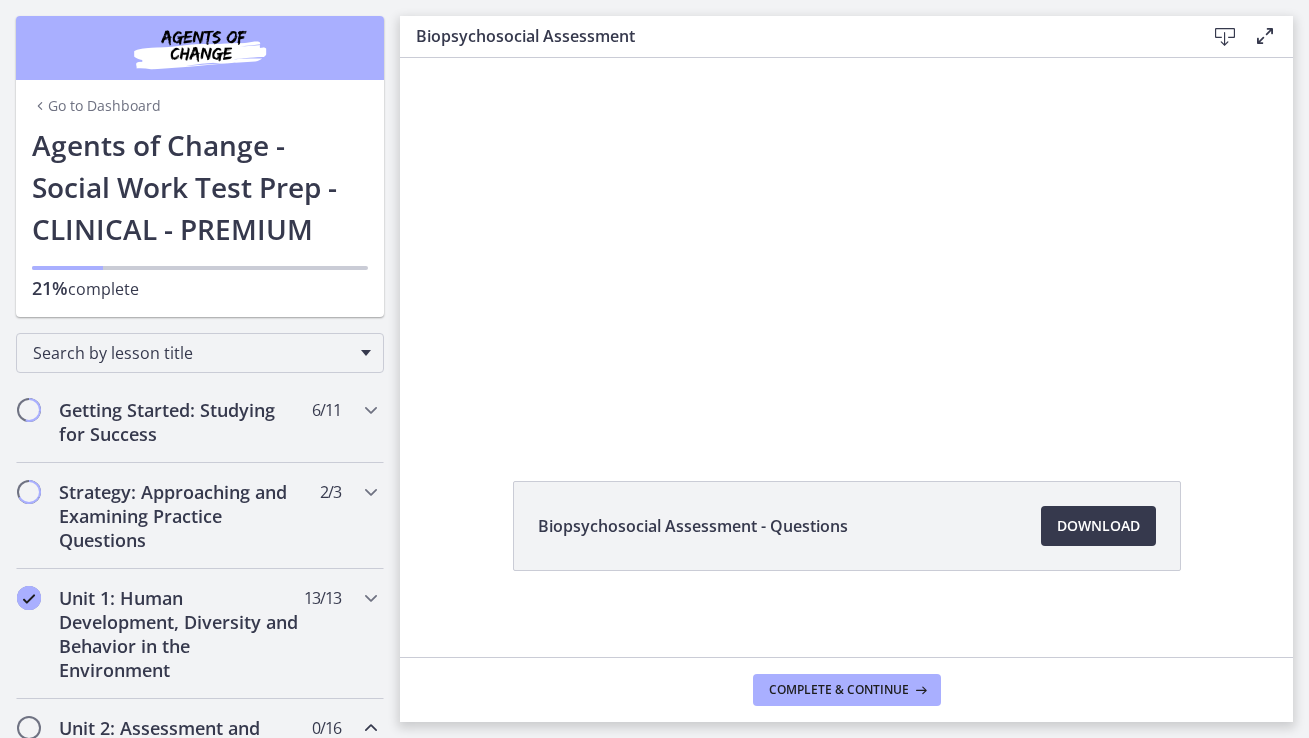 scroll, scrollTop: 0, scrollLeft: 0, axis: both 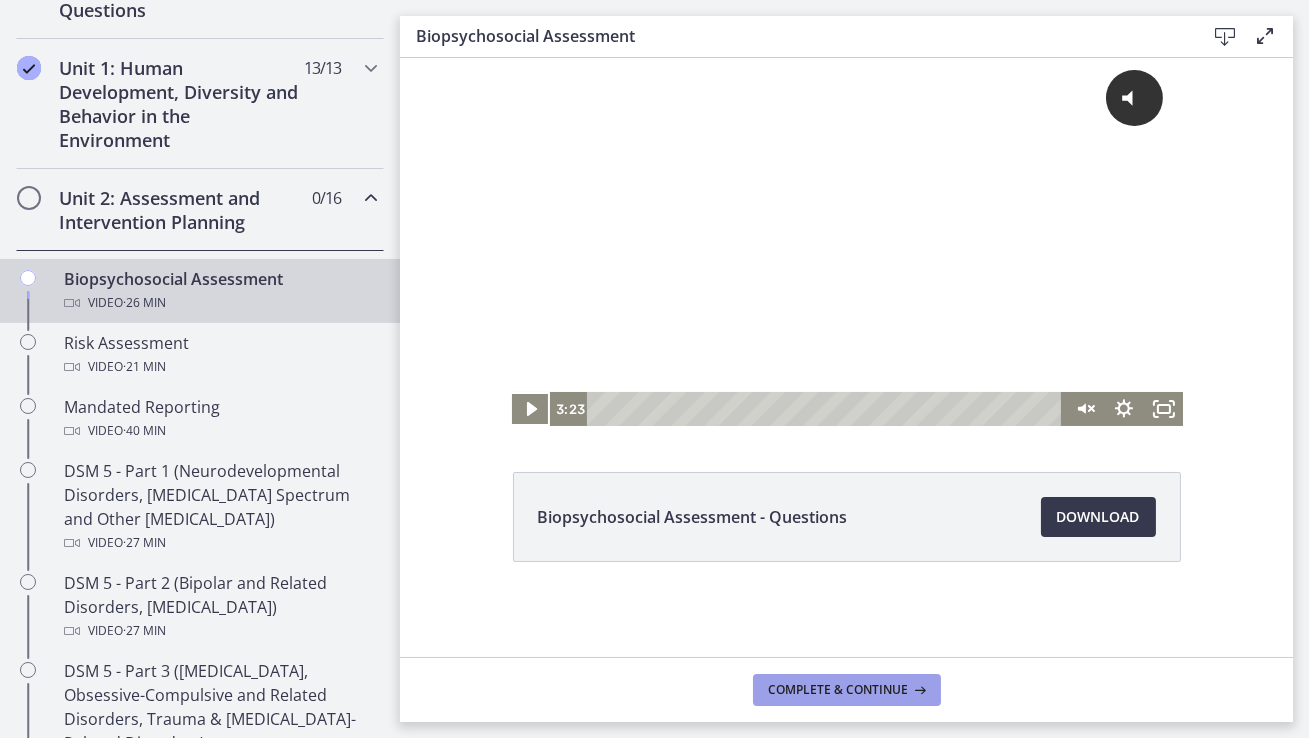 click on "Complete & continue" at bounding box center (847, 690) 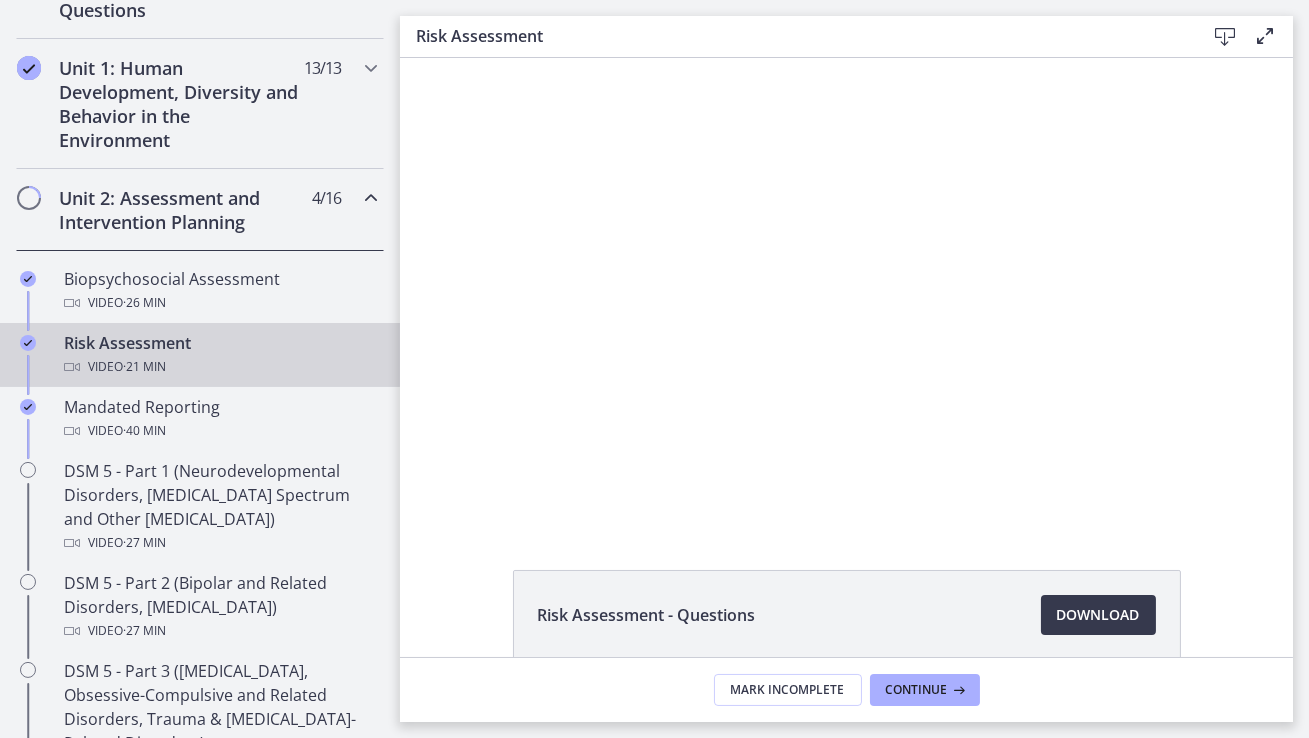 scroll, scrollTop: 0, scrollLeft: 0, axis: both 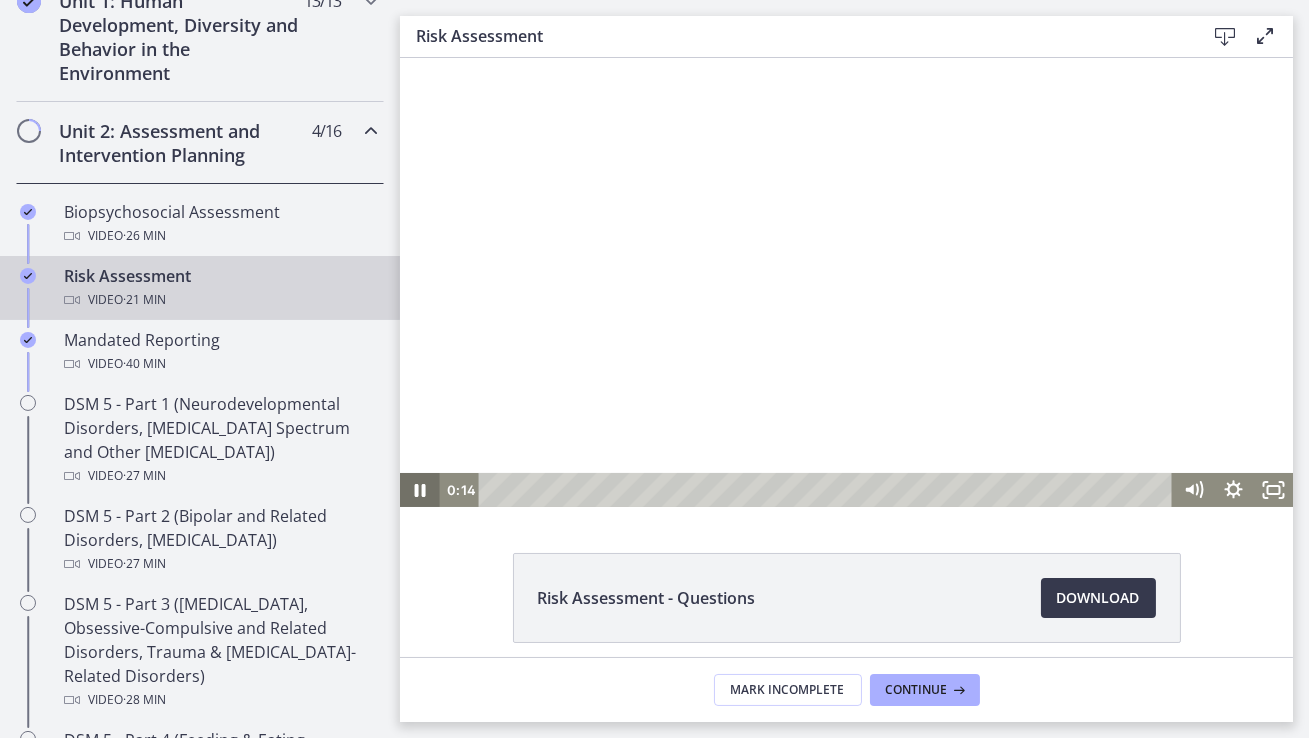 click 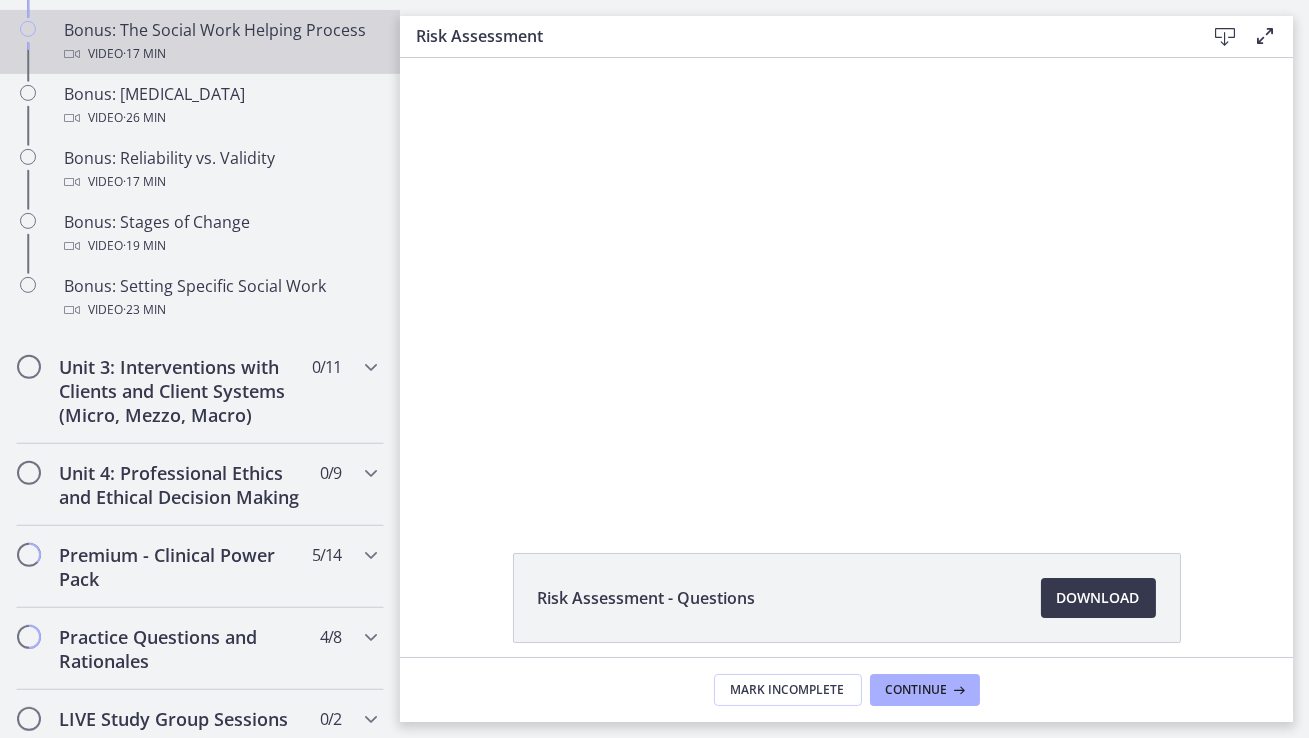 scroll, scrollTop: 1722, scrollLeft: 0, axis: vertical 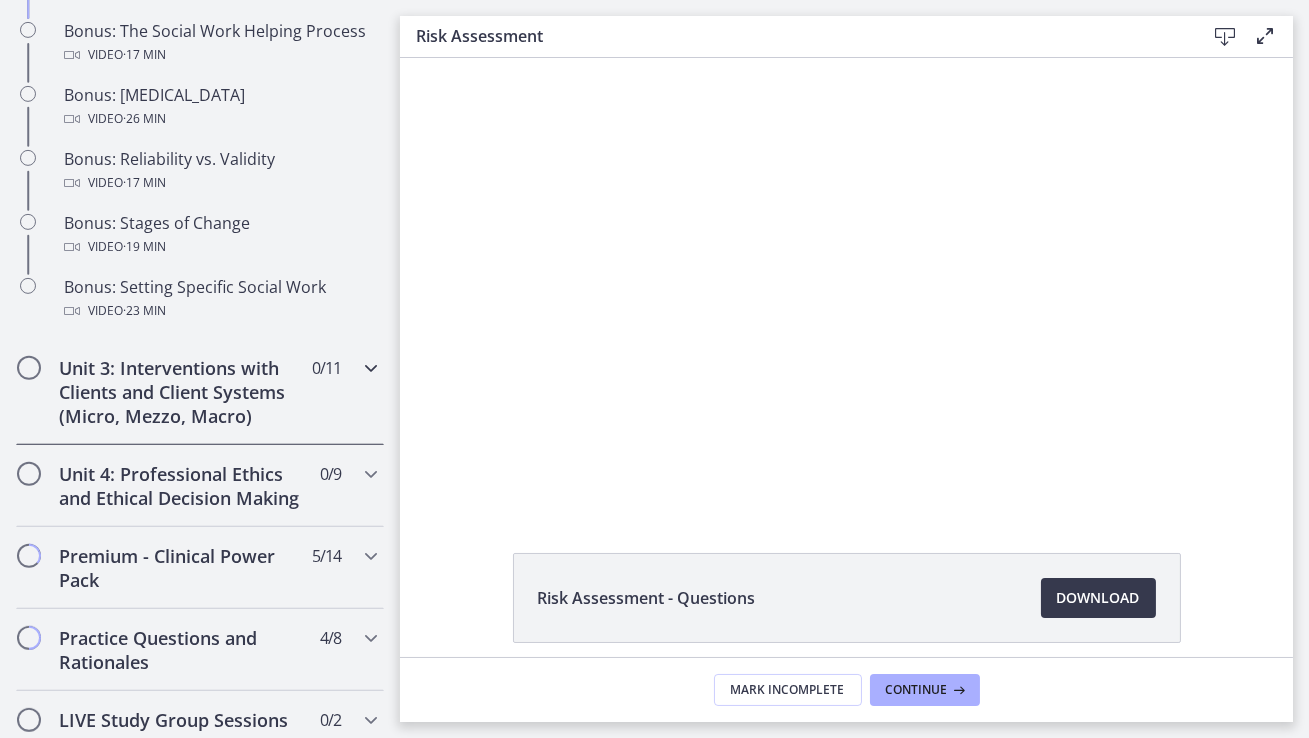 click at bounding box center (371, 368) 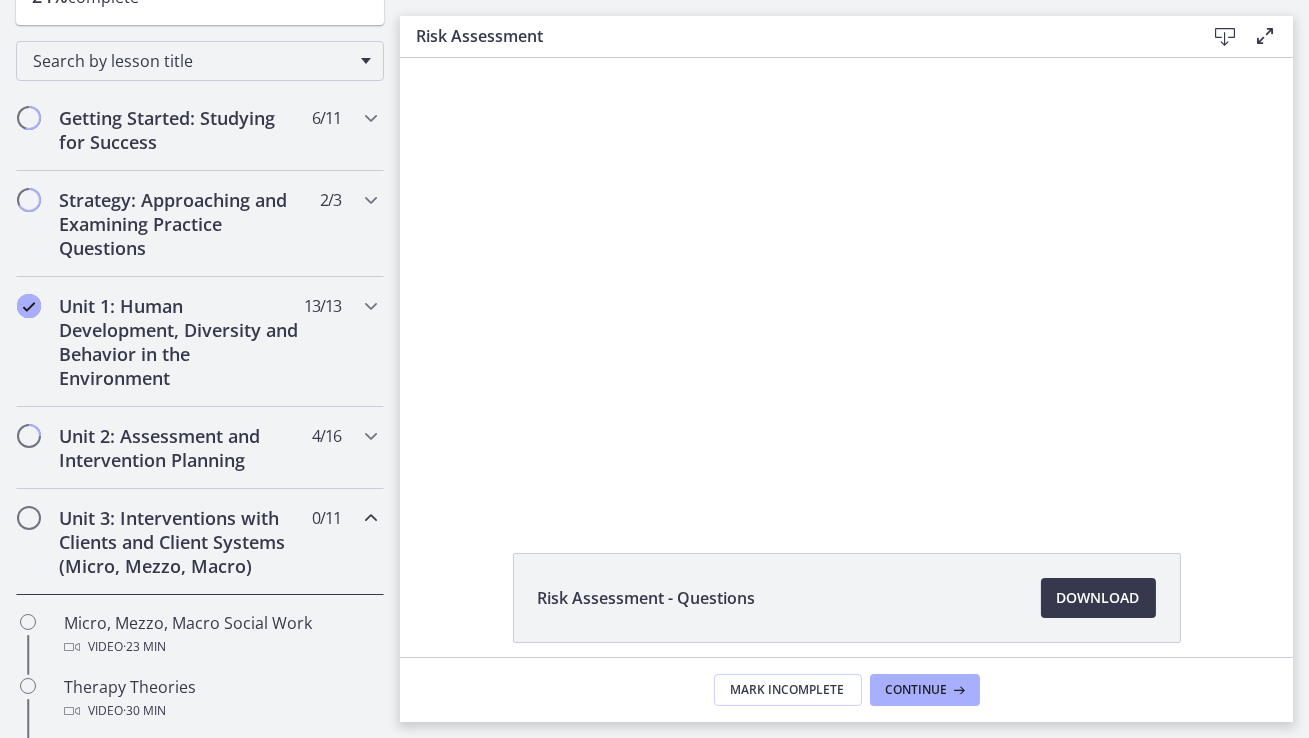 scroll, scrollTop: 288, scrollLeft: 0, axis: vertical 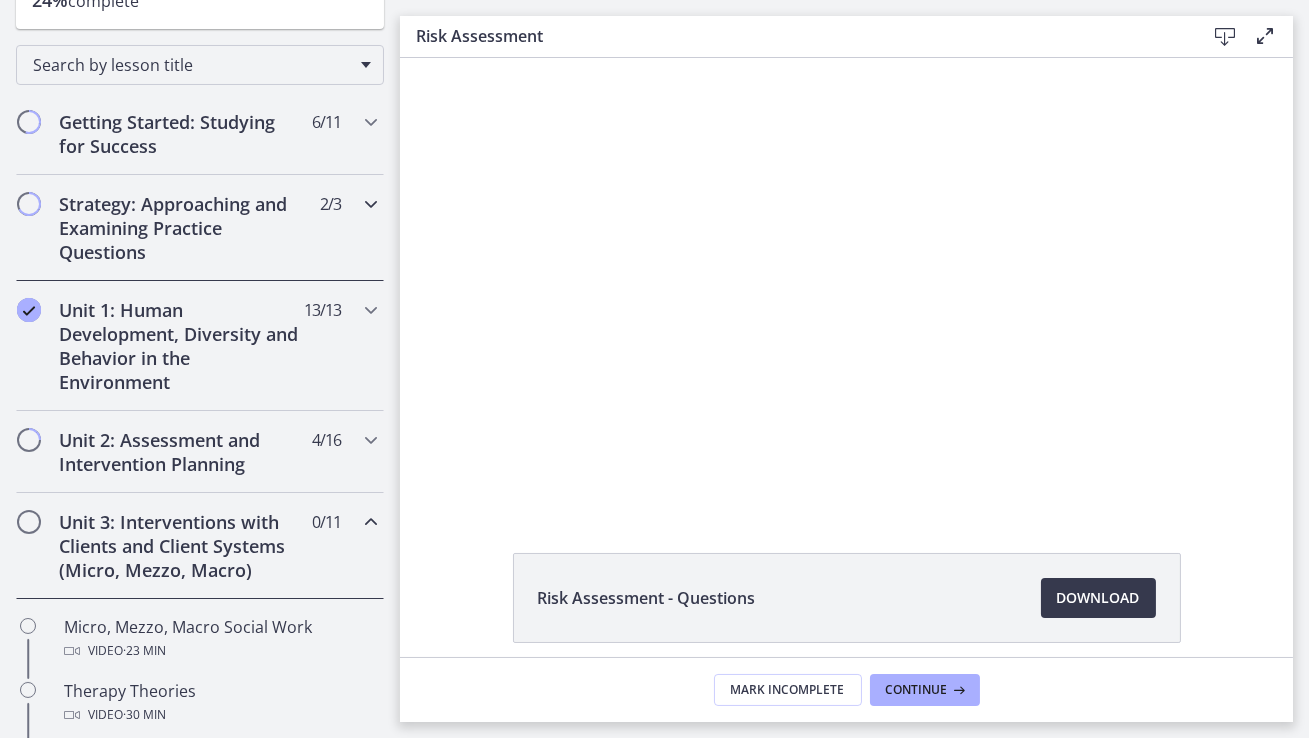 click at bounding box center (371, 204) 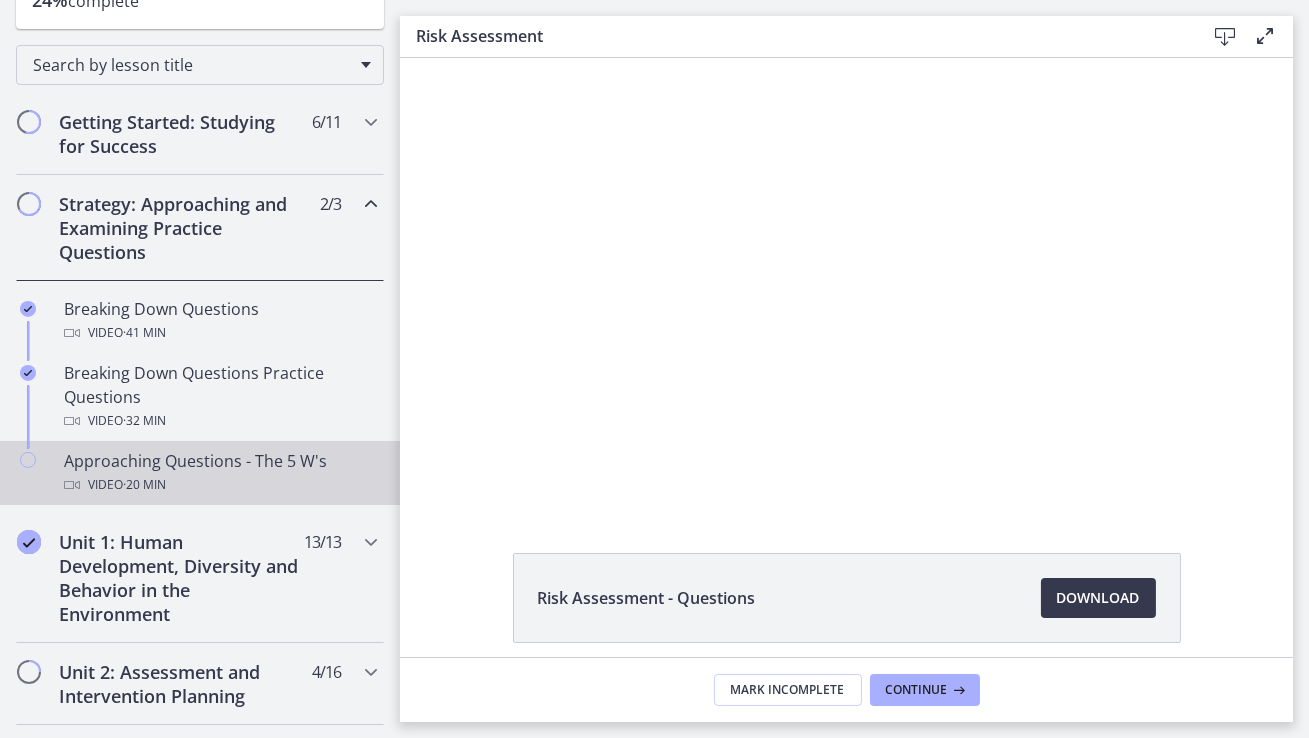 click on "Approaching Questions - The 5 W's
Video
·  20 min" at bounding box center [220, 473] 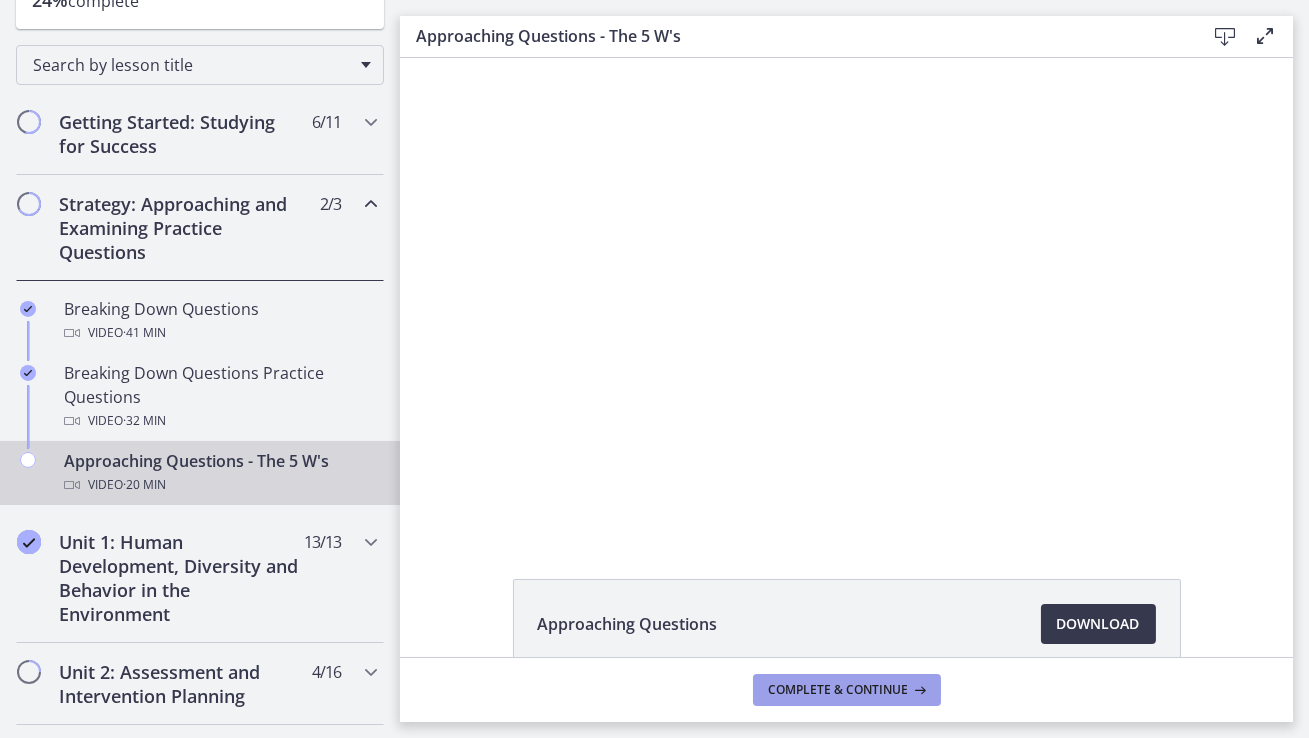scroll, scrollTop: 0, scrollLeft: 0, axis: both 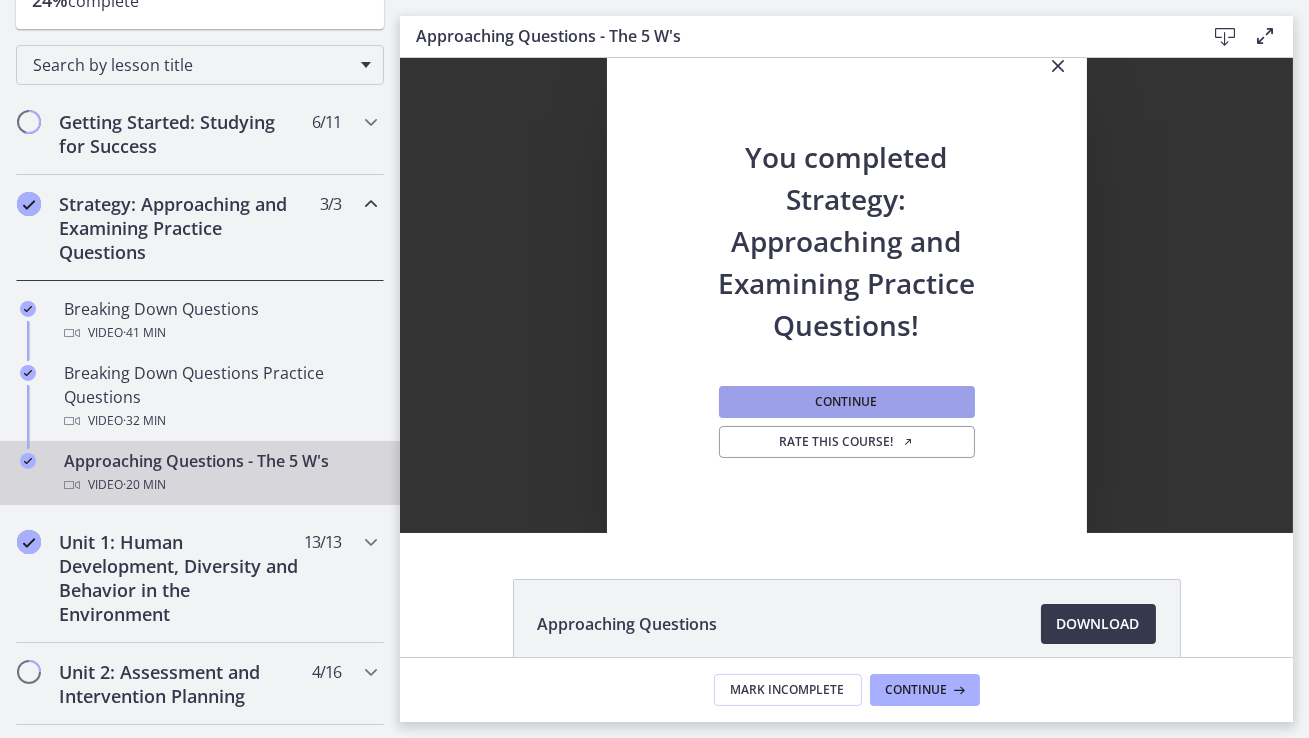 click on "Continue" at bounding box center (847, 402) 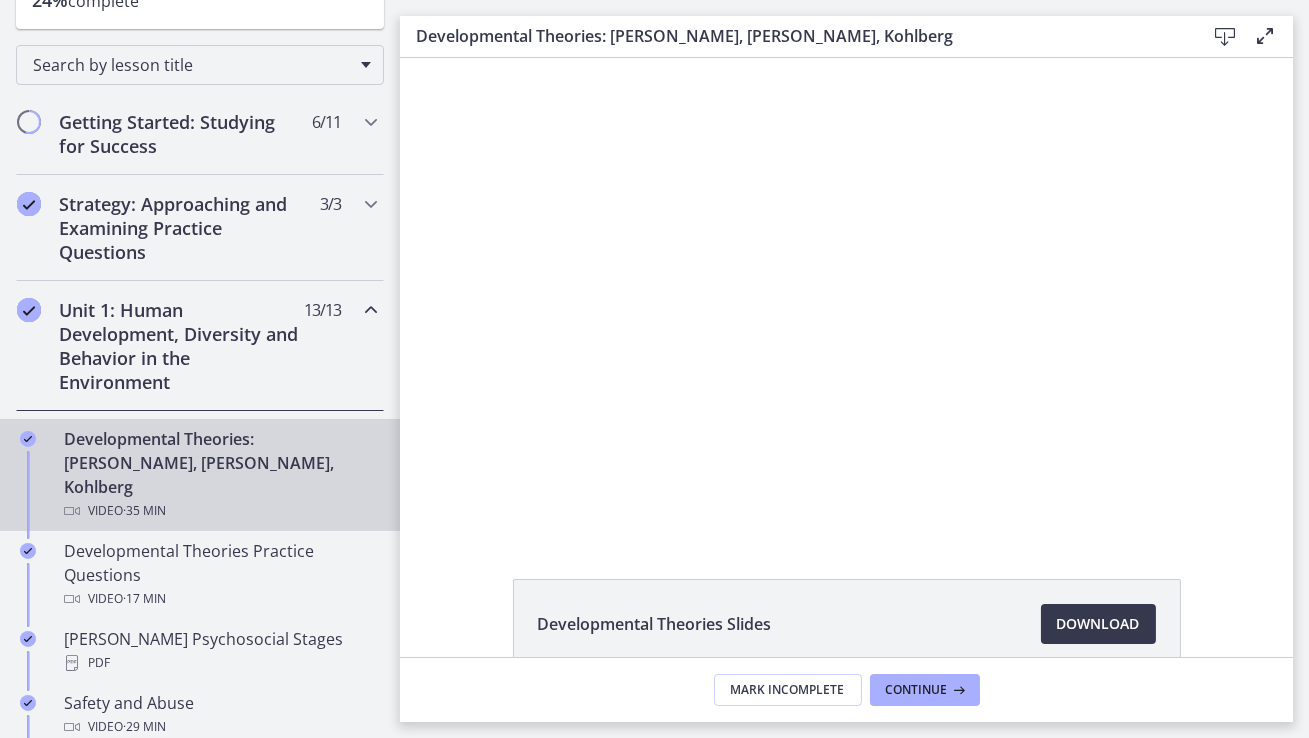 scroll, scrollTop: 0, scrollLeft: 0, axis: both 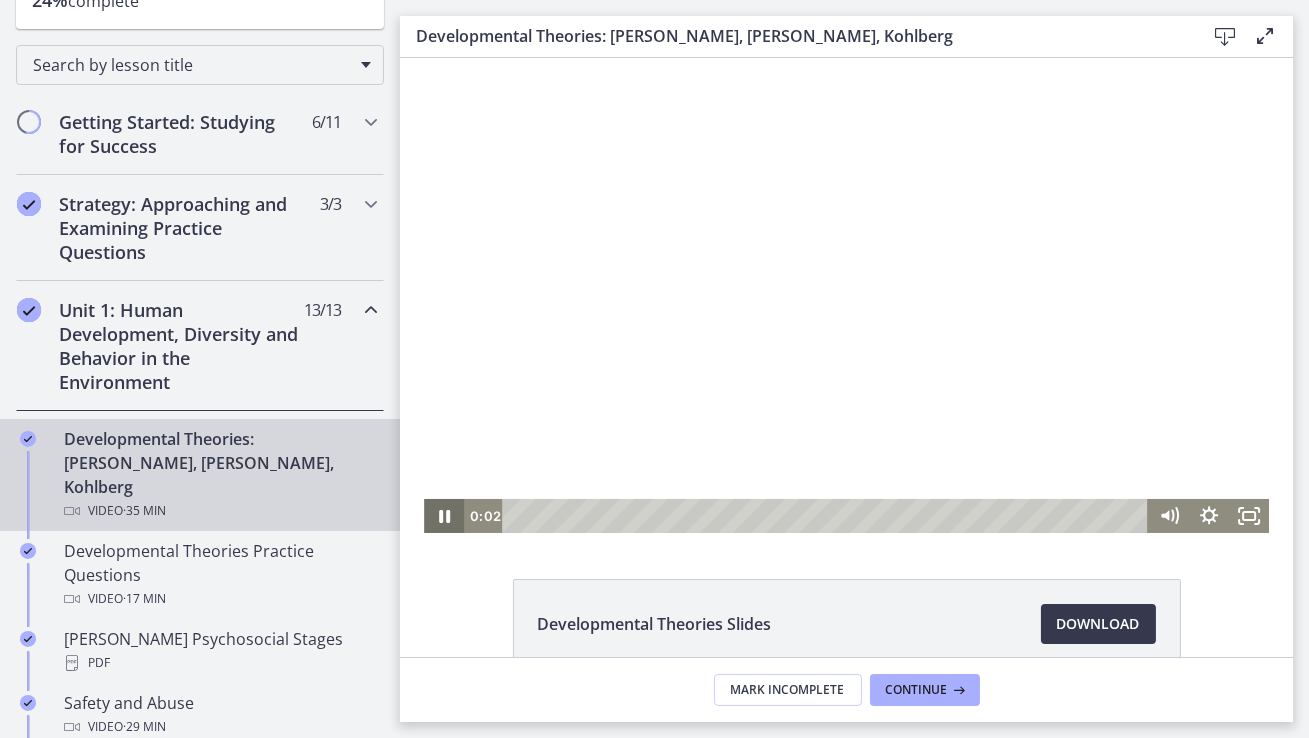 click 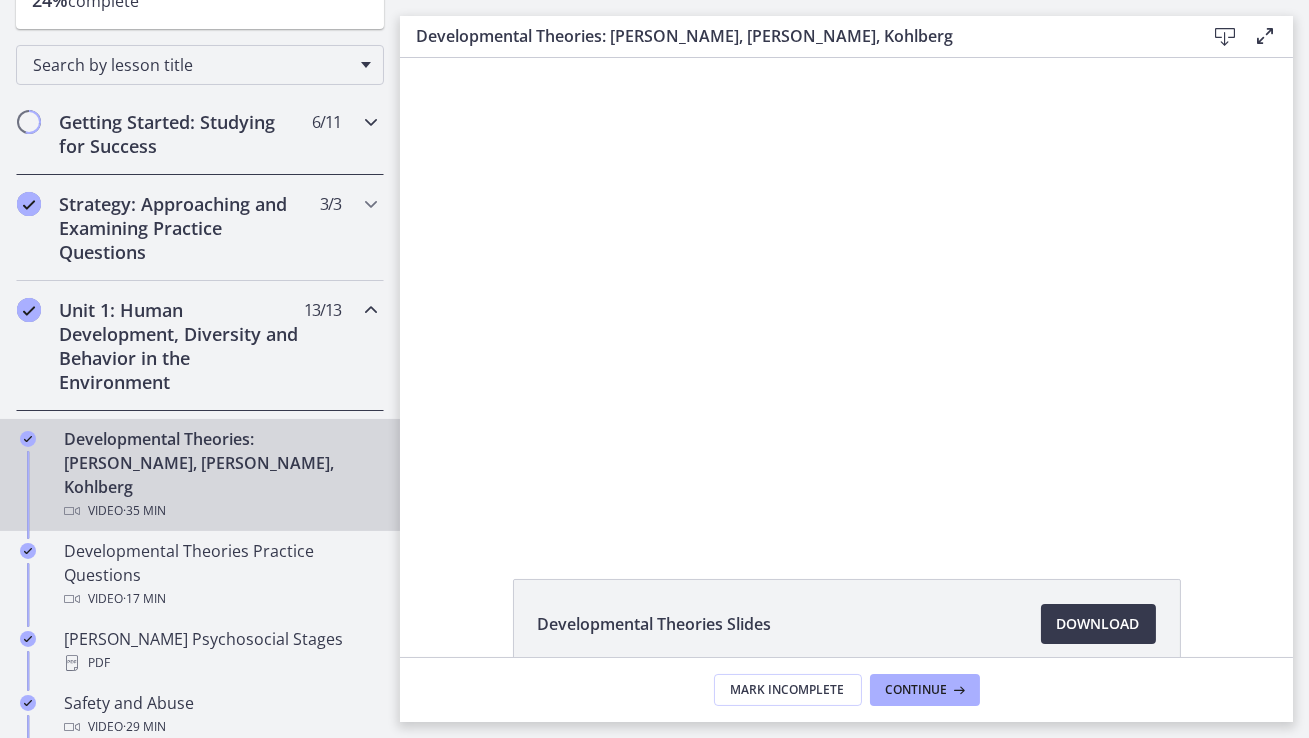 click at bounding box center (371, 122) 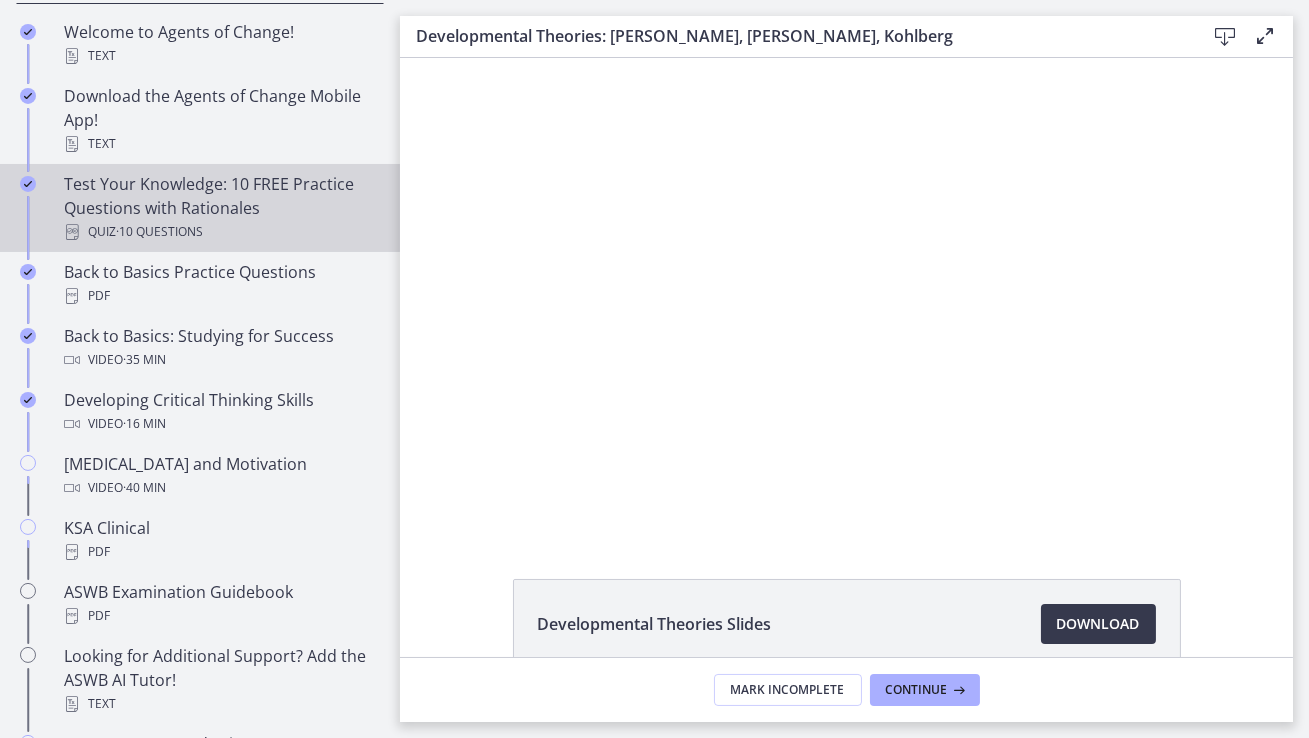 scroll, scrollTop: 519, scrollLeft: 0, axis: vertical 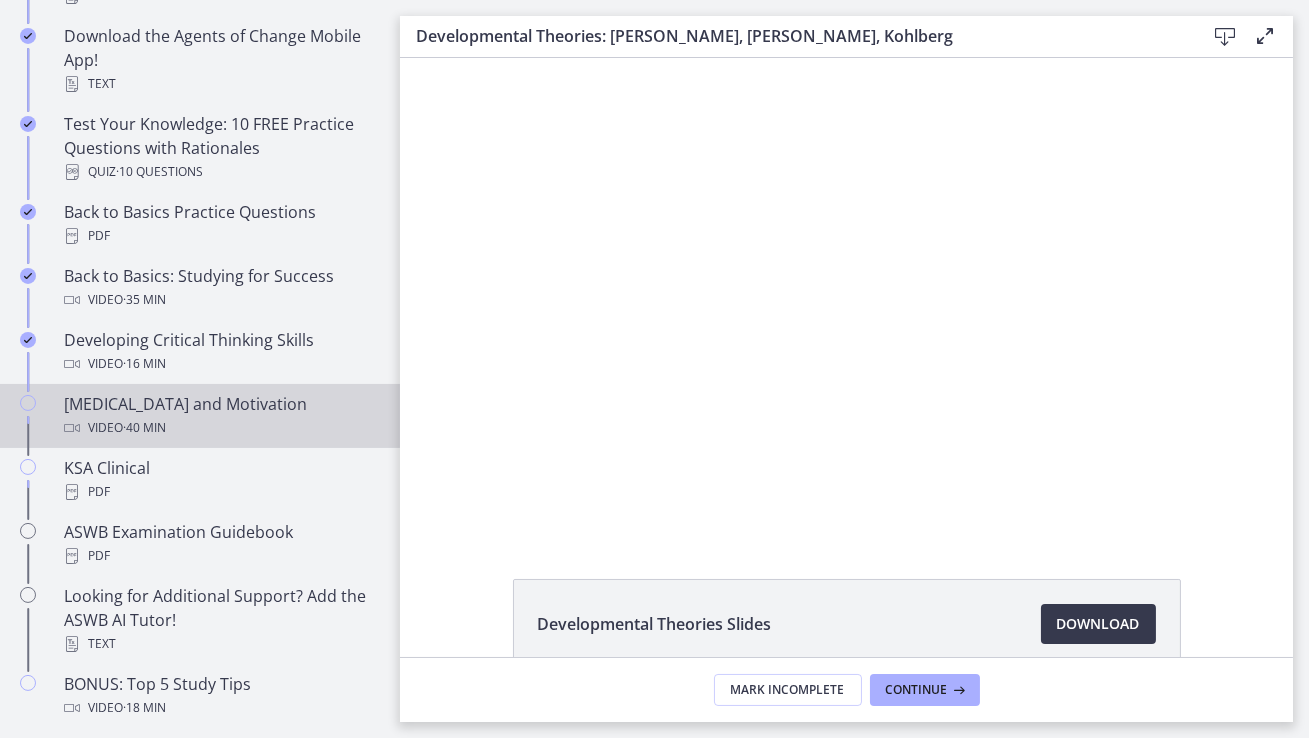 click on "[MEDICAL_DATA] and Motivation
Video
·  40 min" at bounding box center [220, 416] 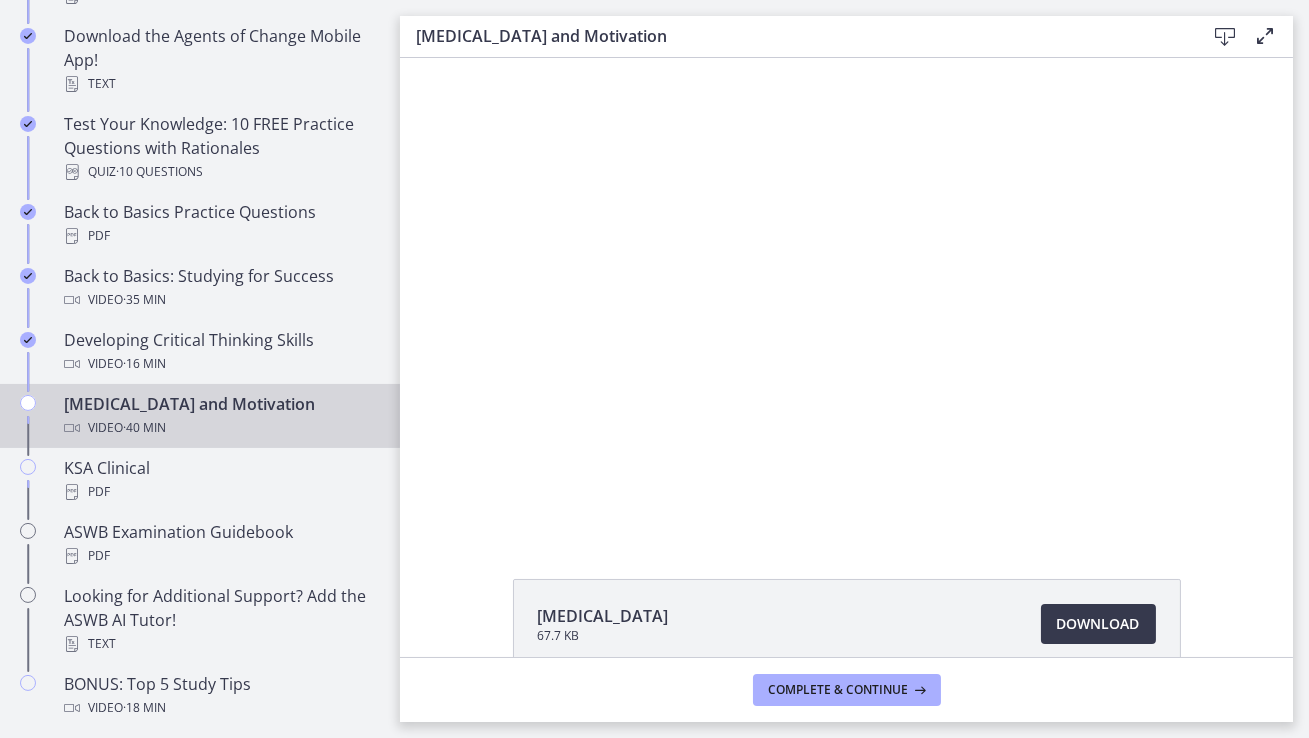 scroll, scrollTop: 0, scrollLeft: 0, axis: both 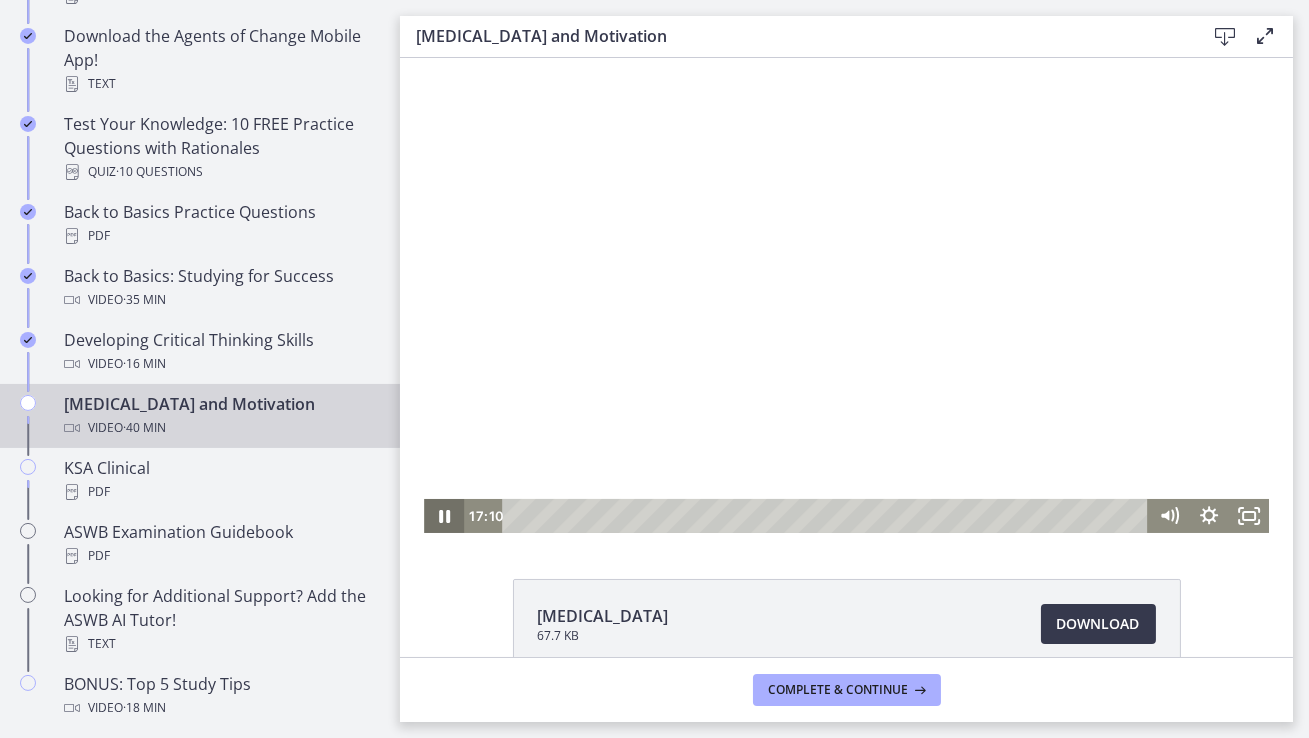click 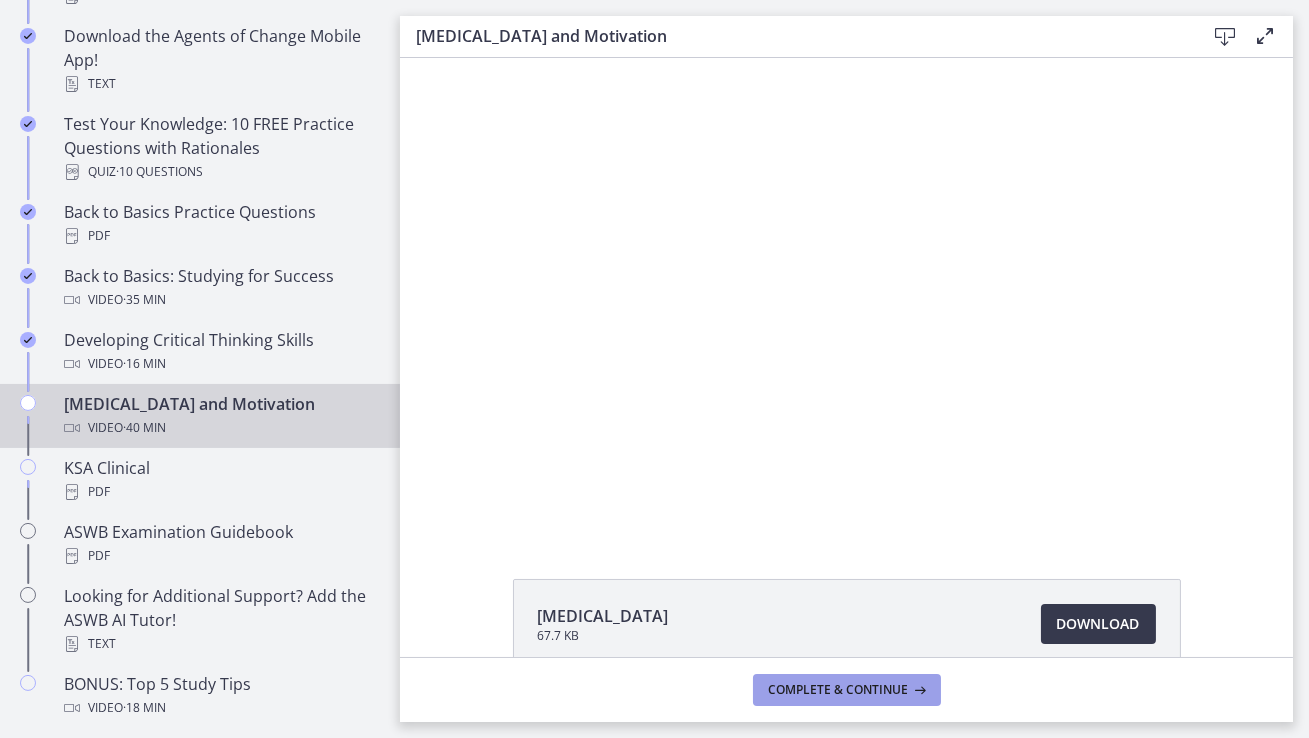 click on "Complete & continue" at bounding box center (839, 690) 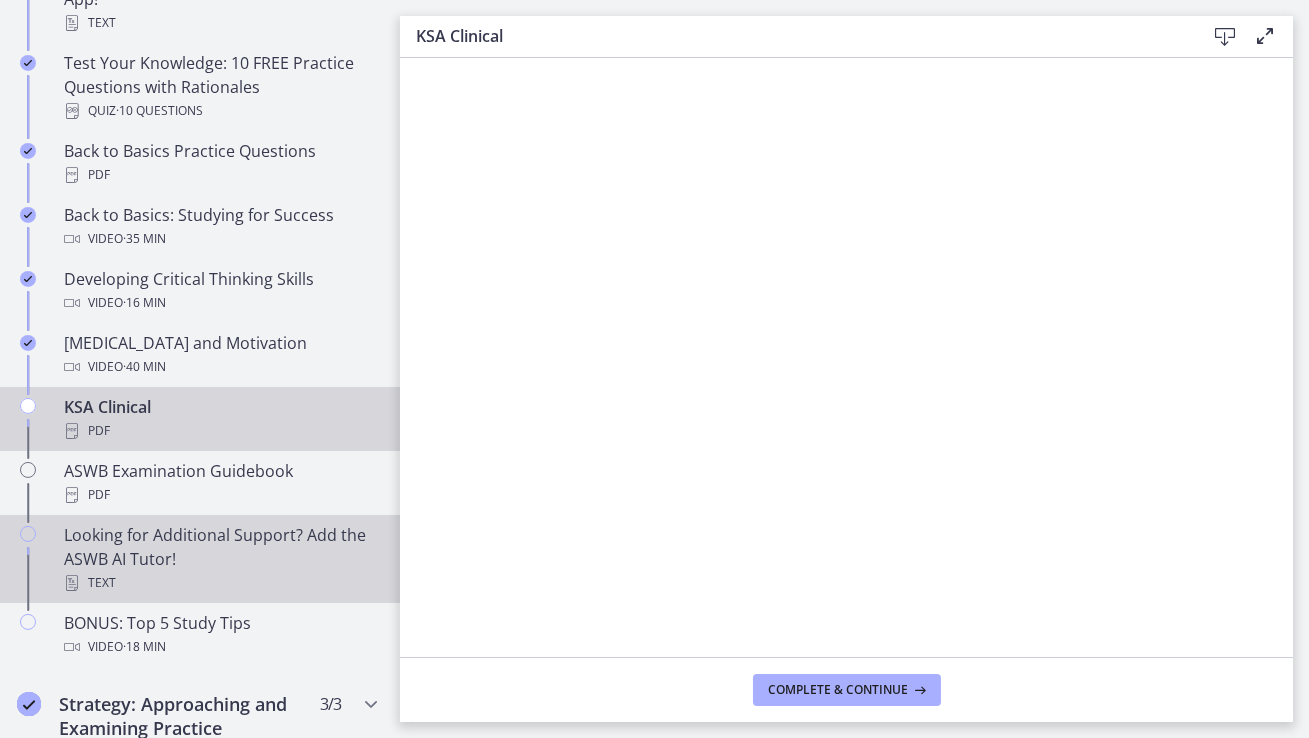 scroll, scrollTop: 580, scrollLeft: 0, axis: vertical 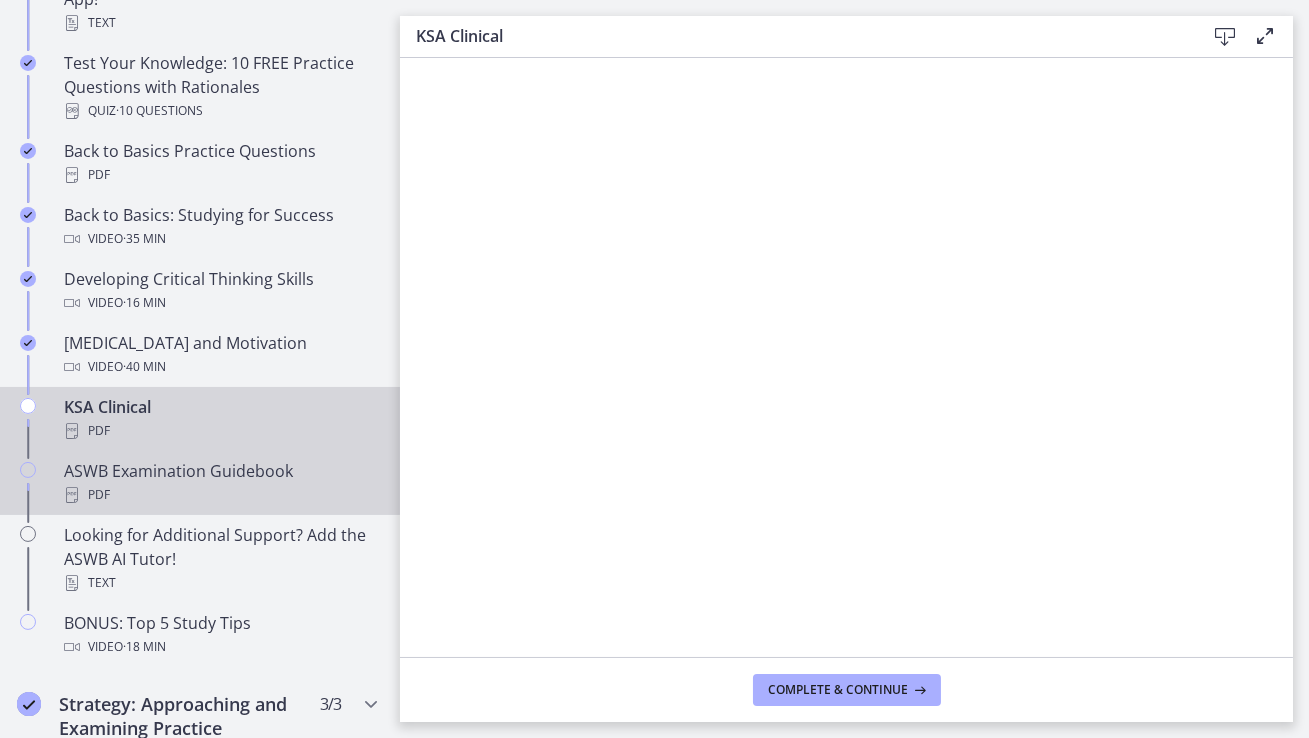 click on "PDF" at bounding box center (220, 495) 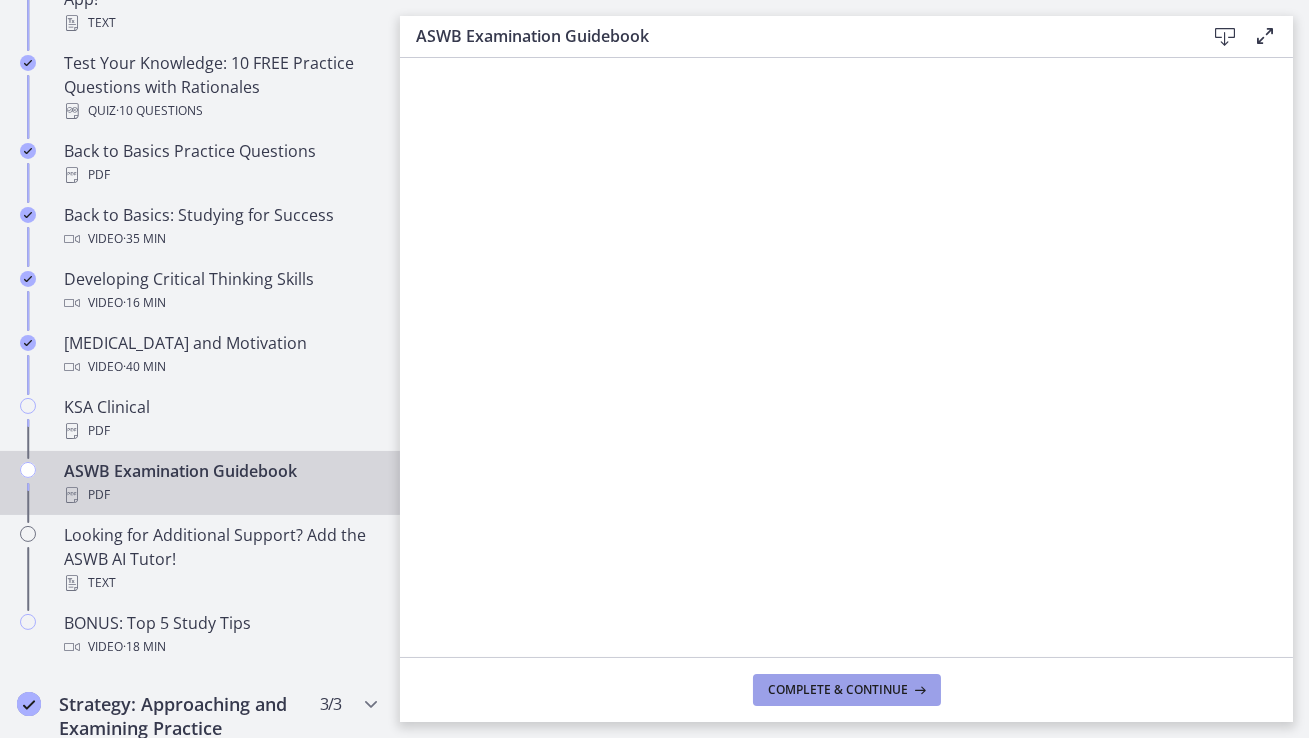 click on "Complete & continue" at bounding box center [839, 690] 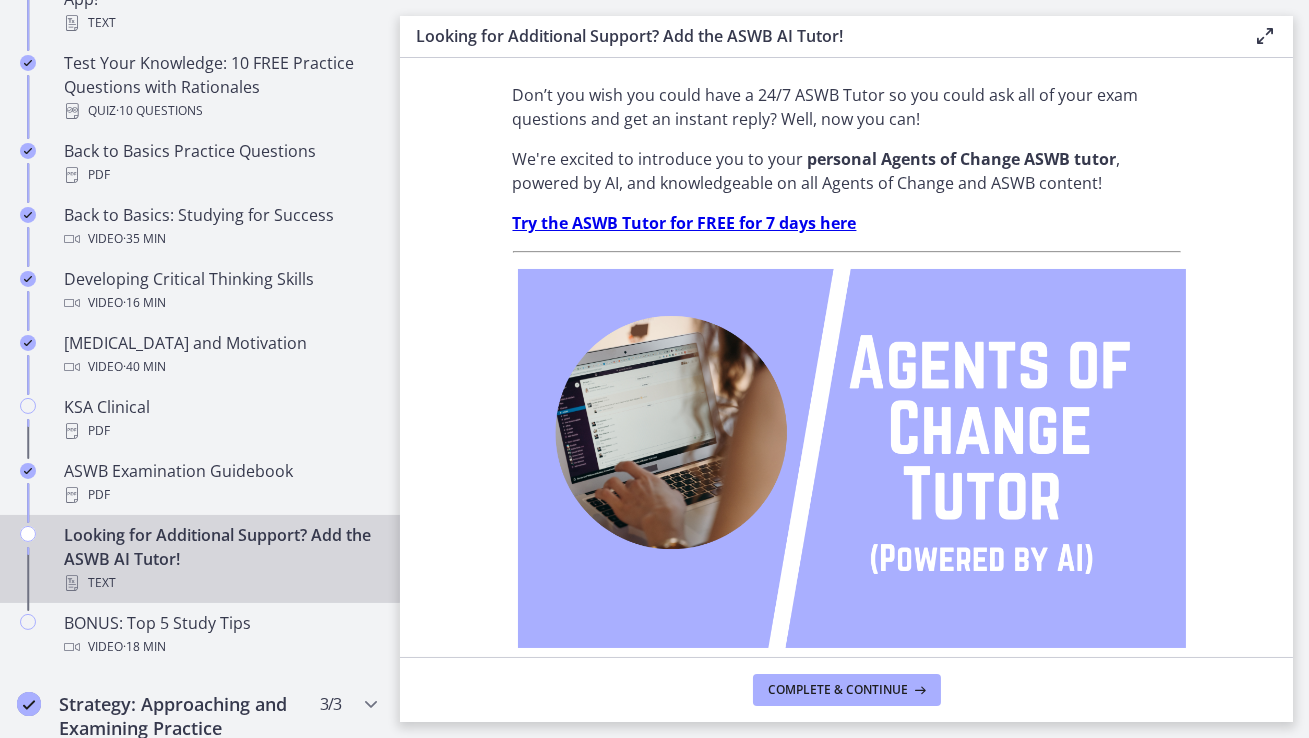 scroll, scrollTop: 33, scrollLeft: 0, axis: vertical 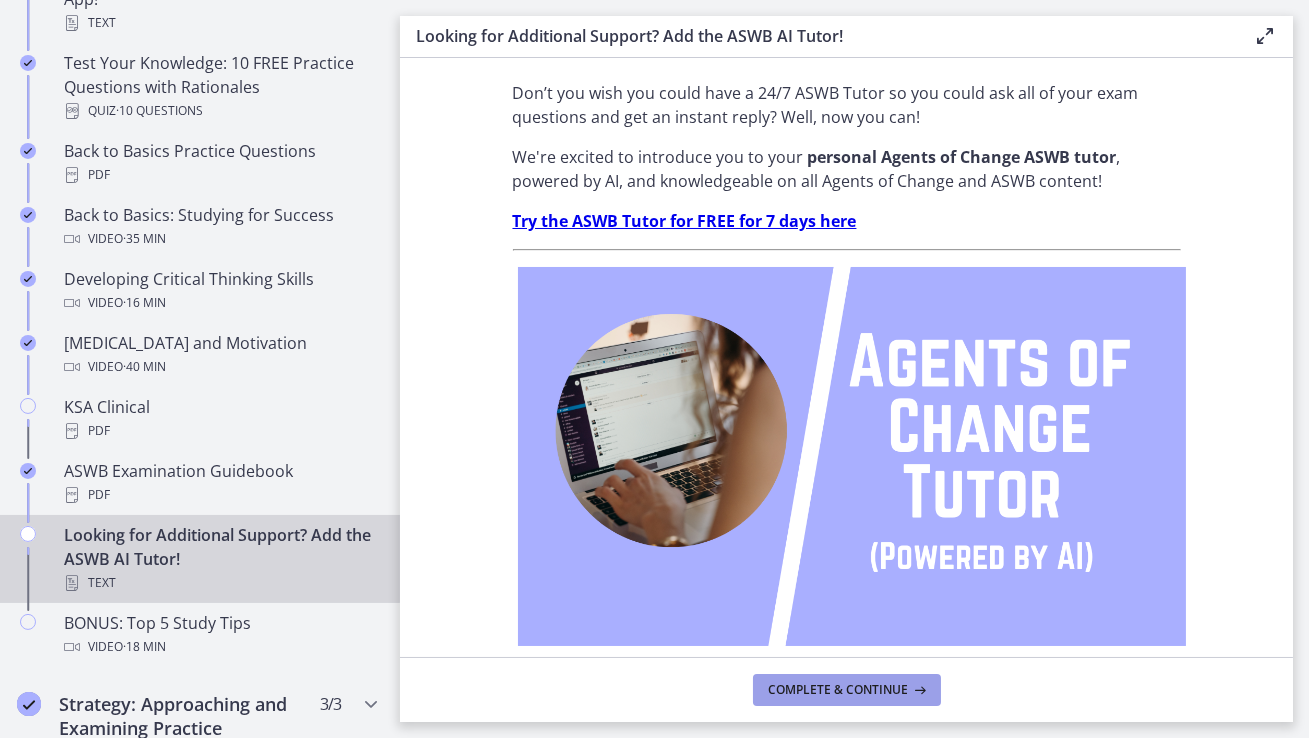 click on "Complete & continue" at bounding box center [839, 690] 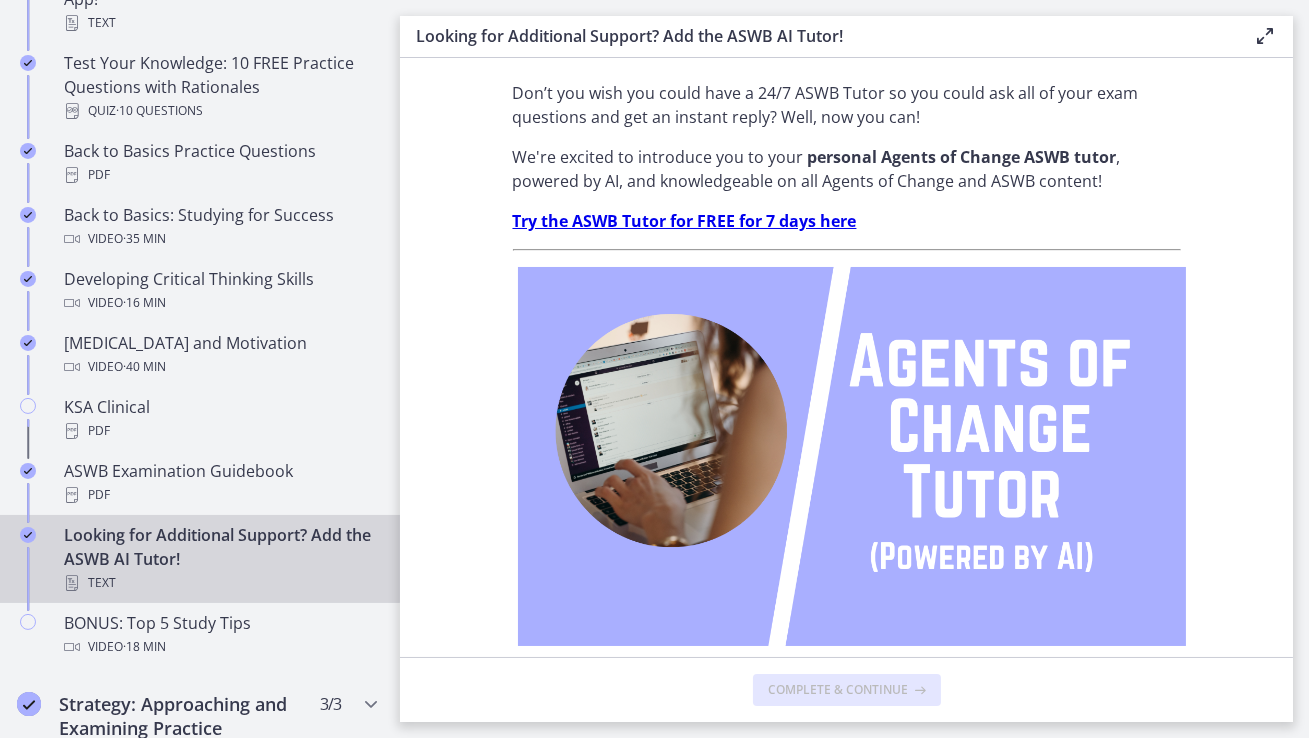 scroll, scrollTop: 0, scrollLeft: 0, axis: both 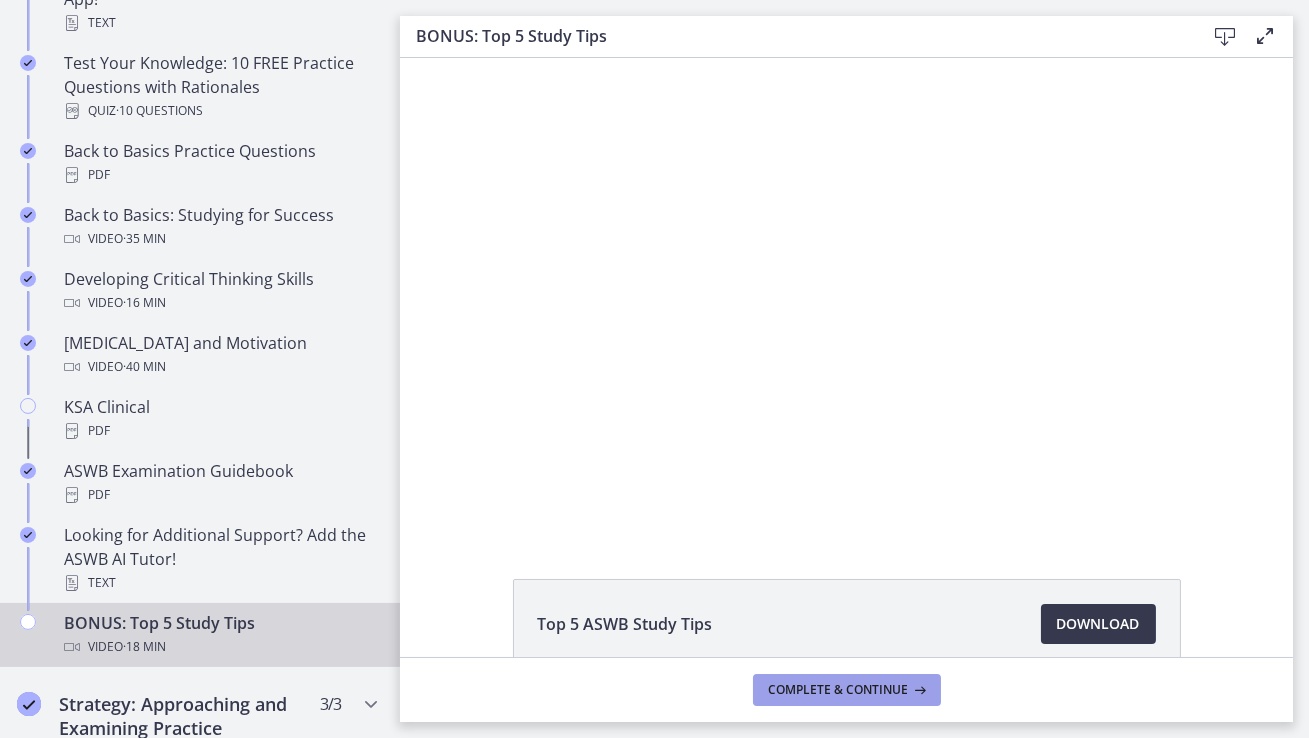 click on "Complete & continue" at bounding box center (839, 690) 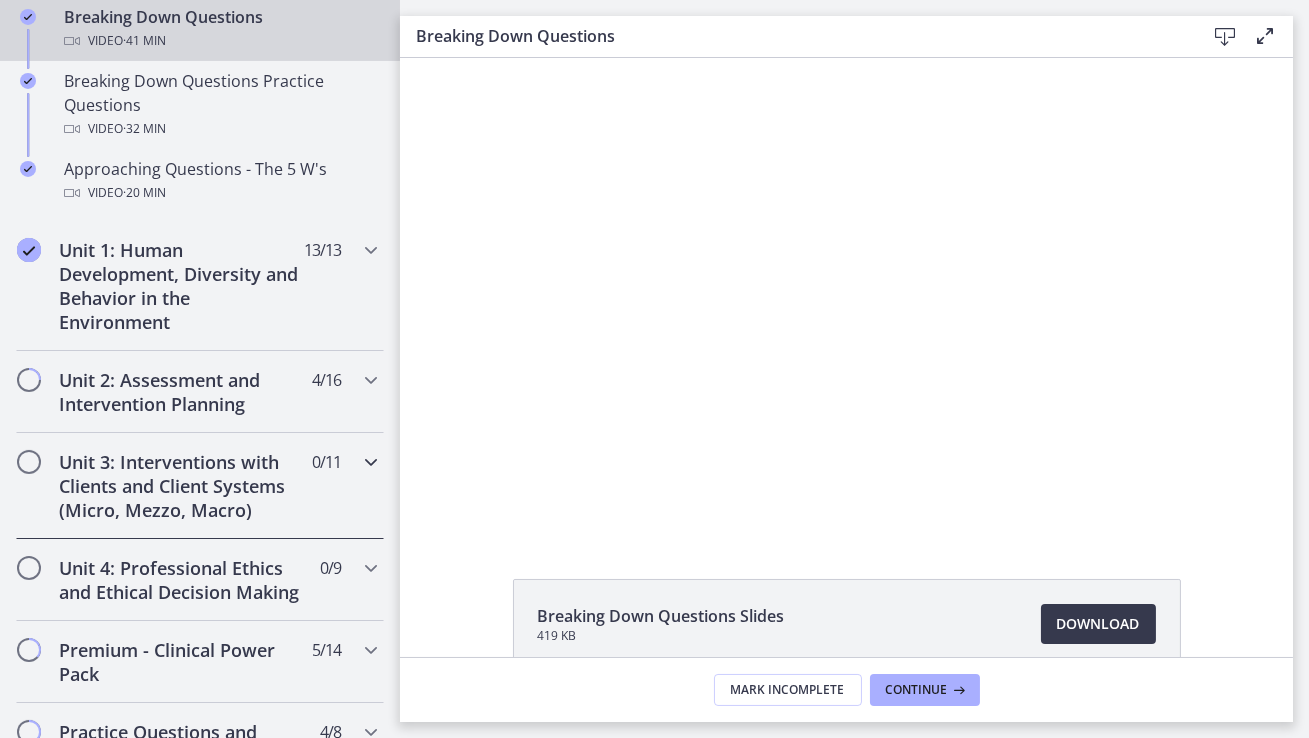 scroll, scrollTop: 0, scrollLeft: 0, axis: both 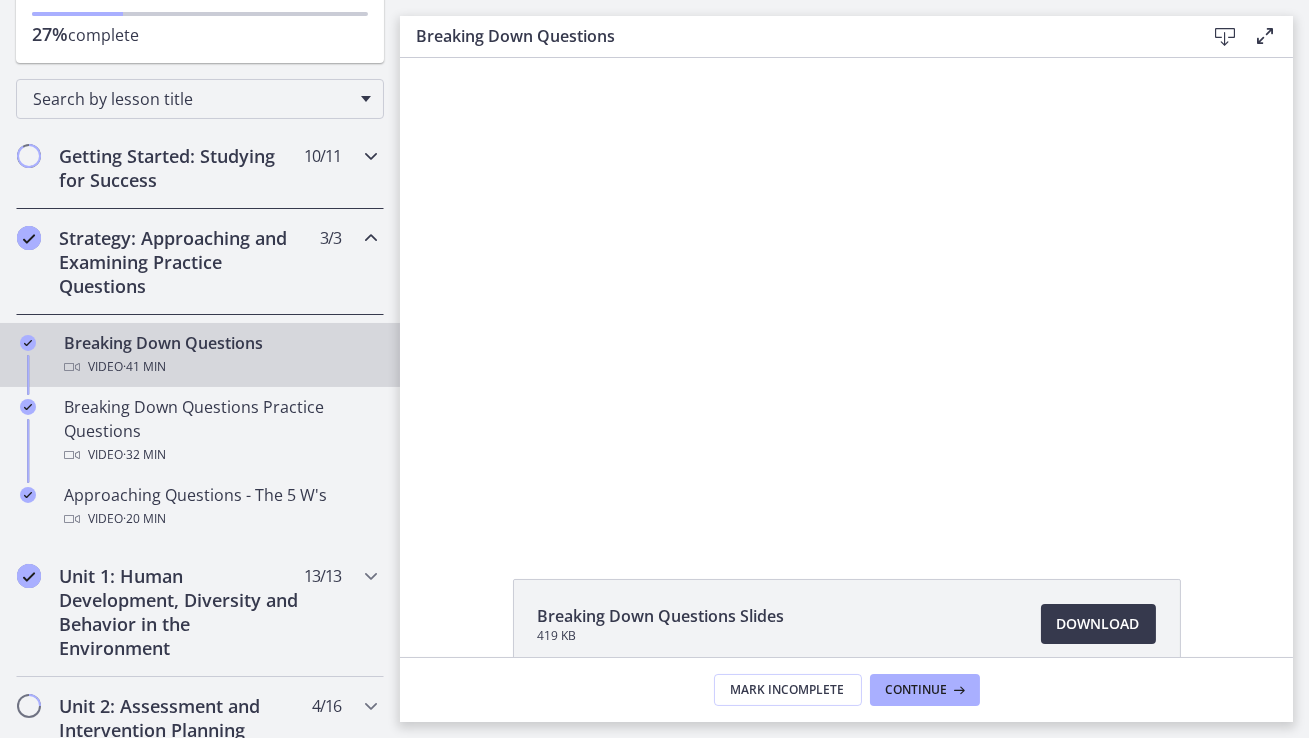 click at bounding box center [371, 156] 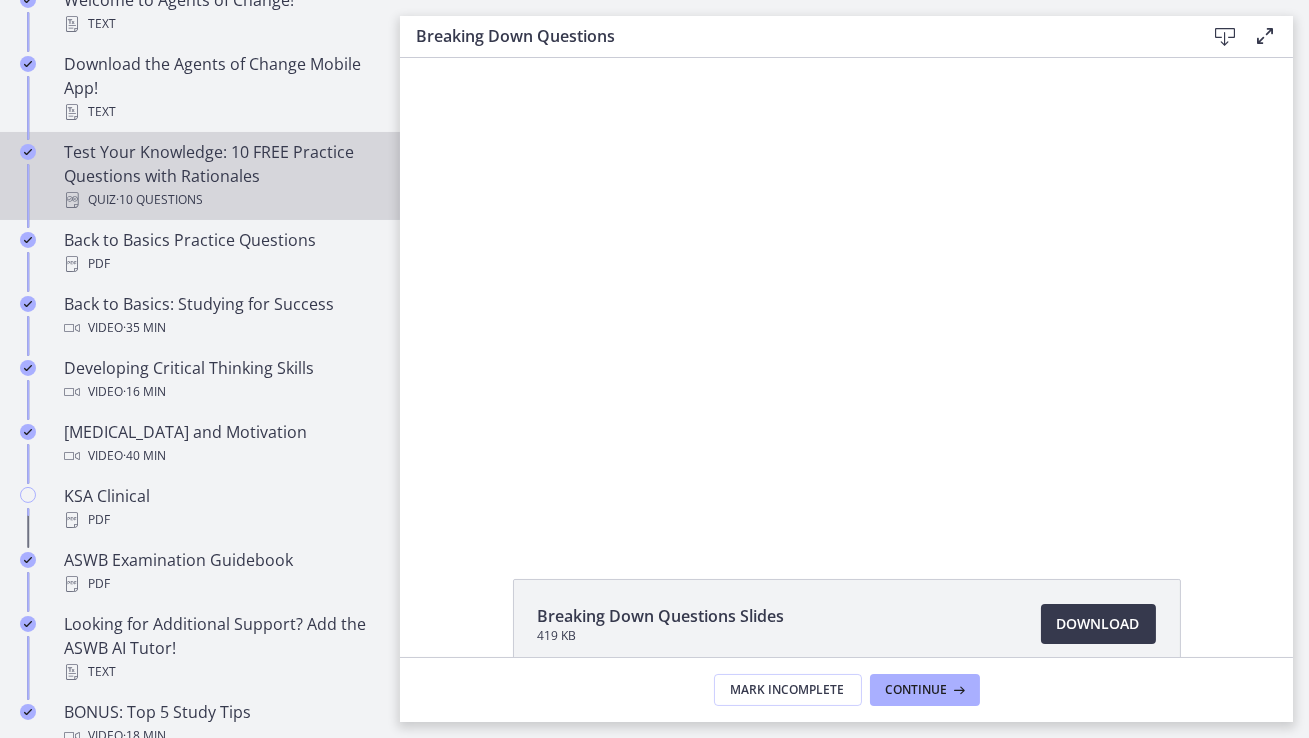 scroll, scrollTop: 492, scrollLeft: 0, axis: vertical 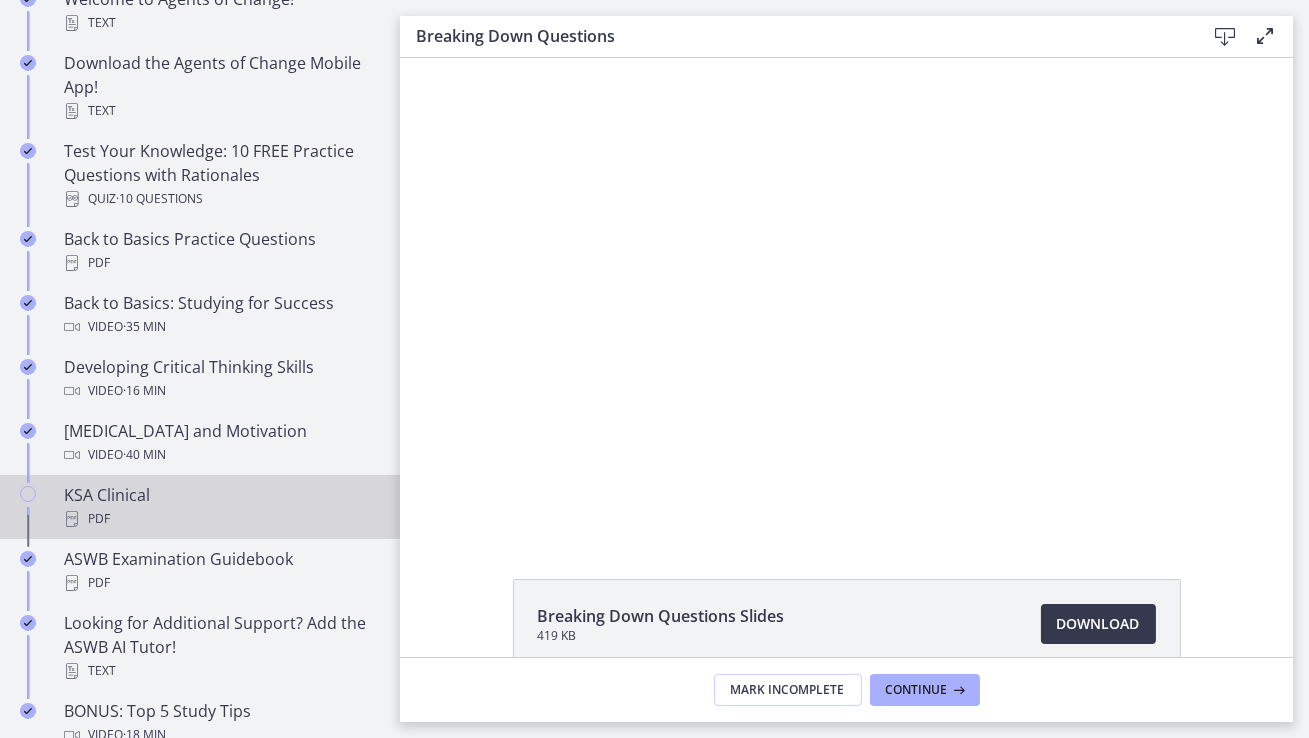 click on "KSA Clinical
PDF" at bounding box center [220, 507] 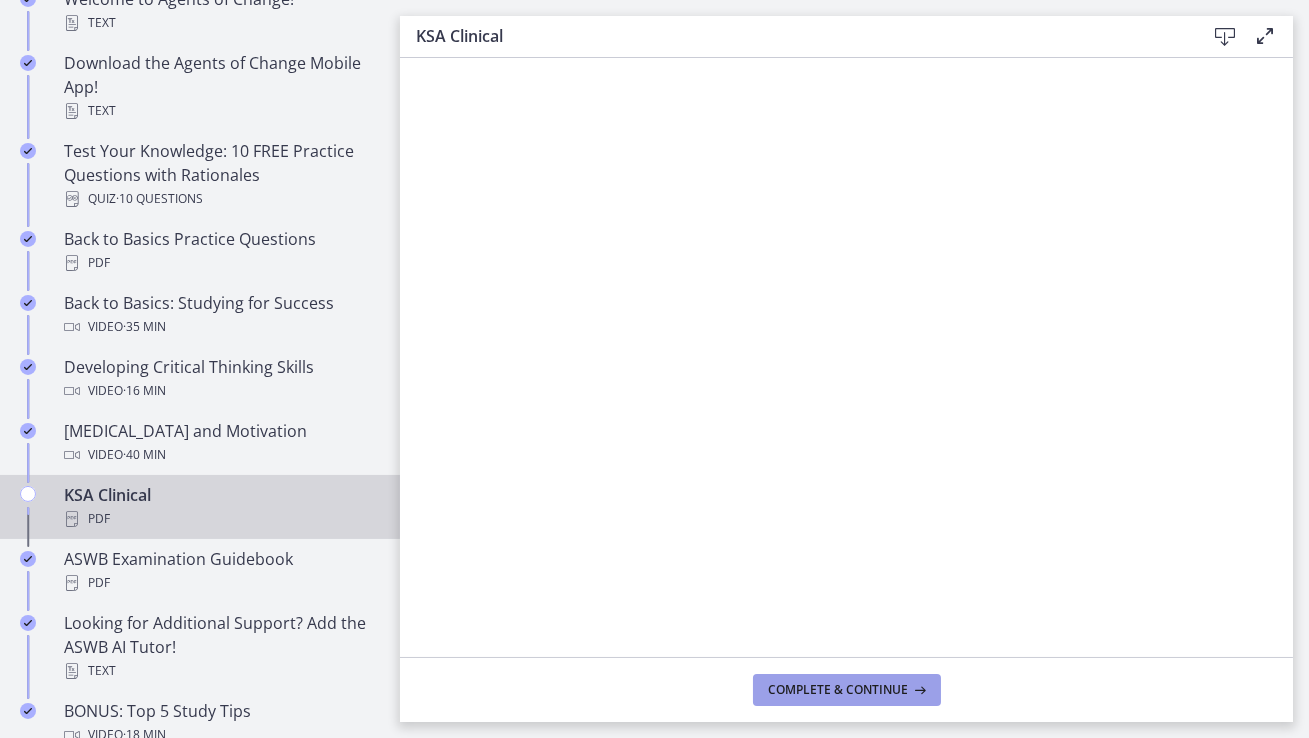 click on "Complete & continue" at bounding box center (839, 690) 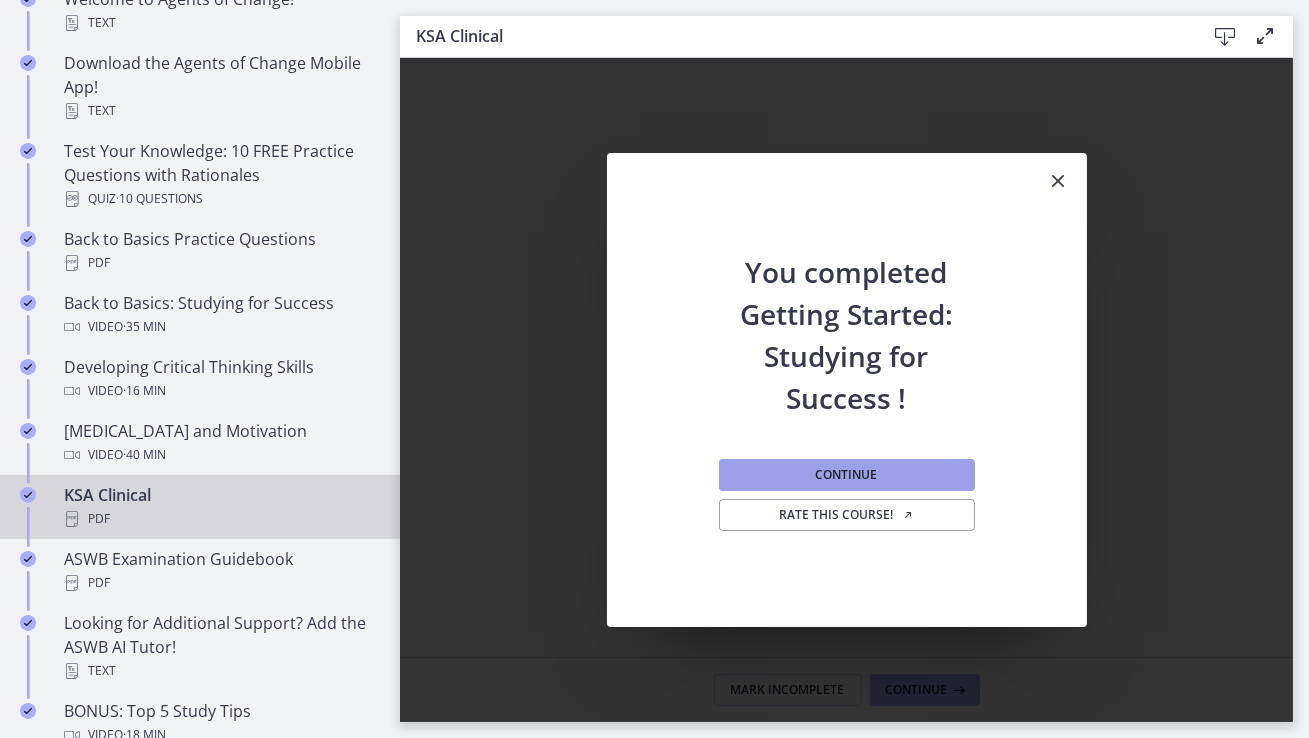 click on "Continue" at bounding box center [847, 475] 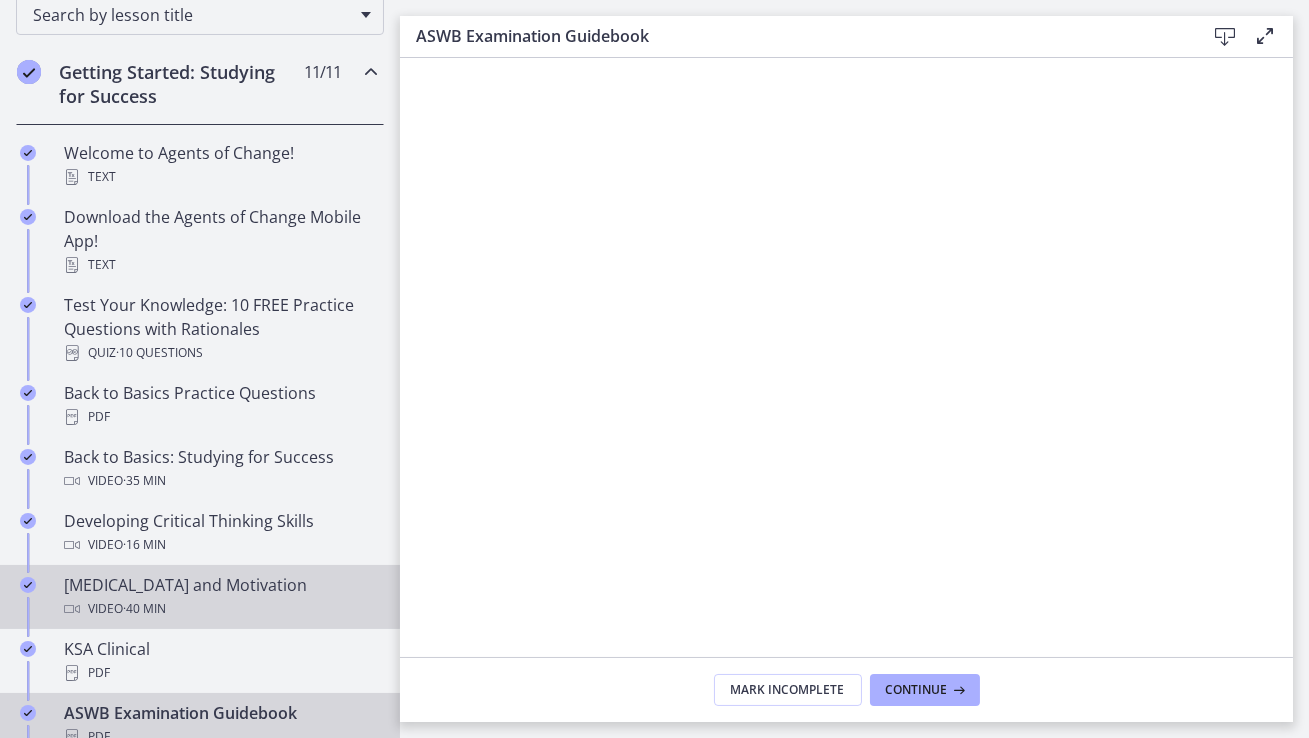 scroll, scrollTop: 286, scrollLeft: 0, axis: vertical 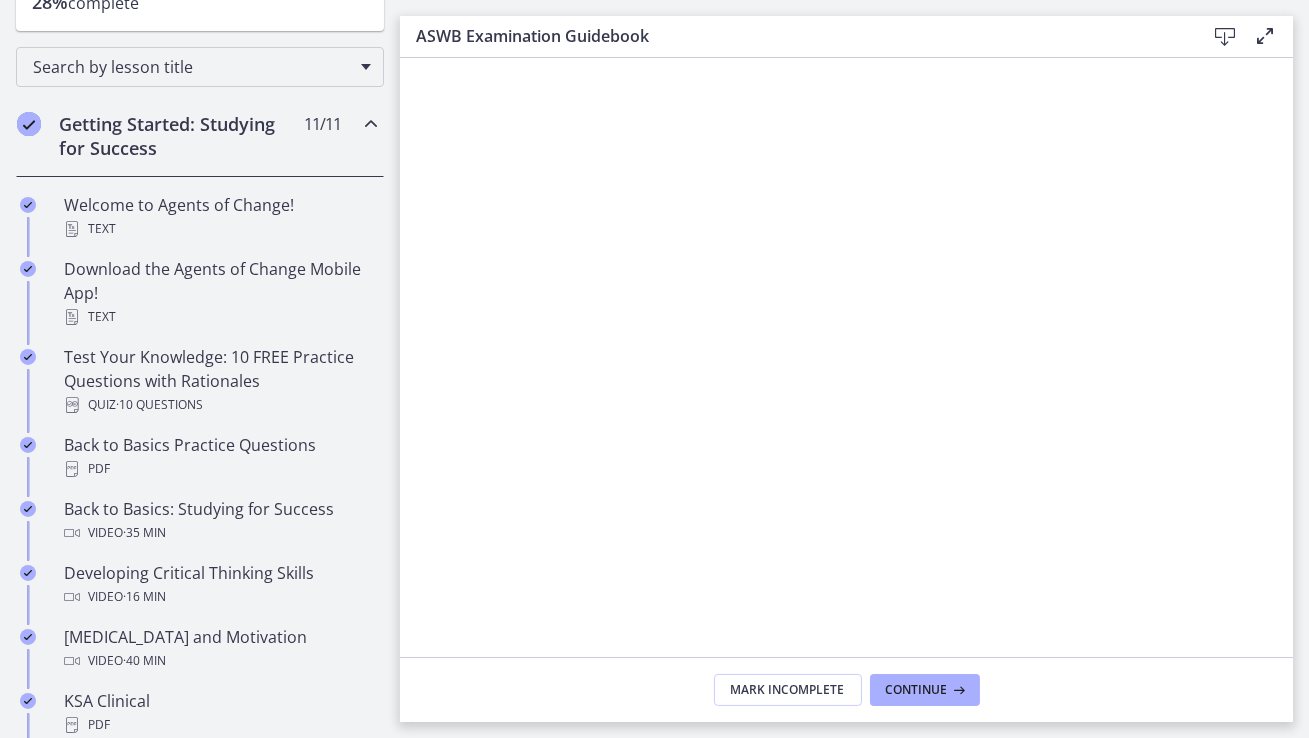 click at bounding box center (371, 124) 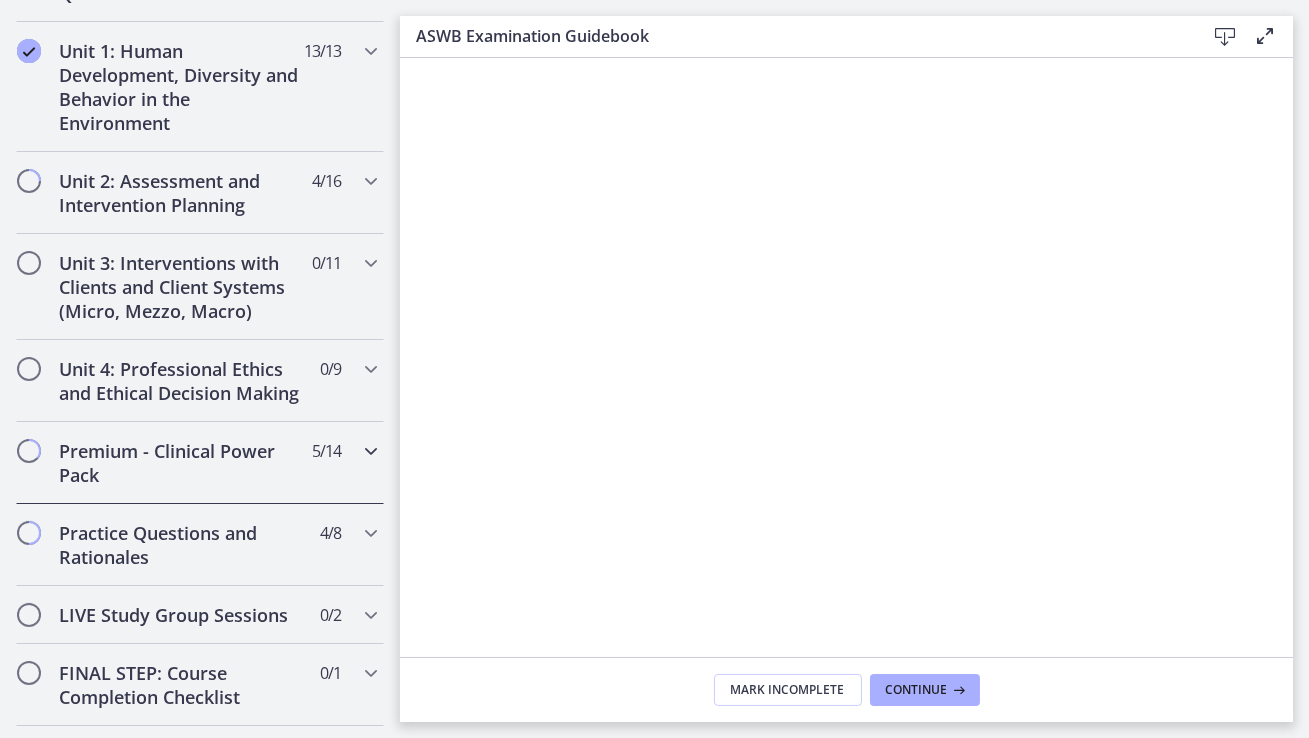 scroll, scrollTop: 552, scrollLeft: 0, axis: vertical 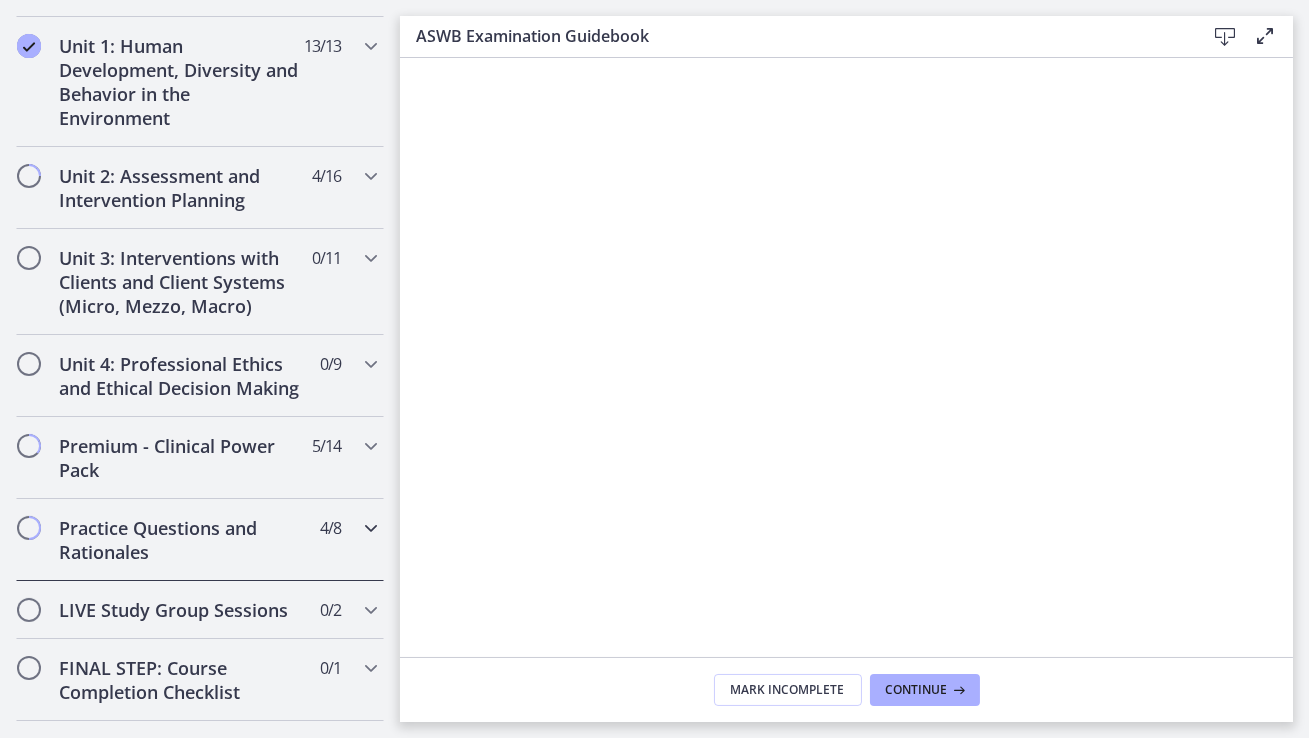click at bounding box center (371, 528) 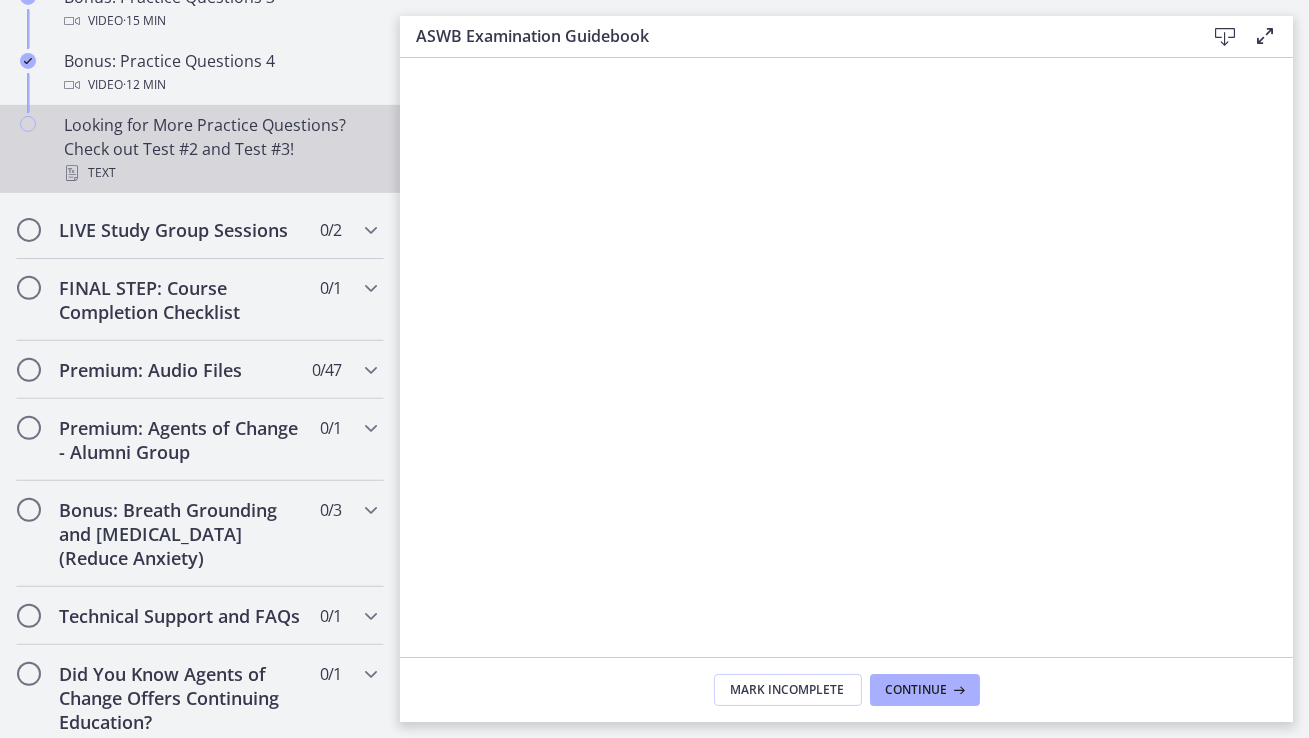 scroll, scrollTop: 1541, scrollLeft: 0, axis: vertical 